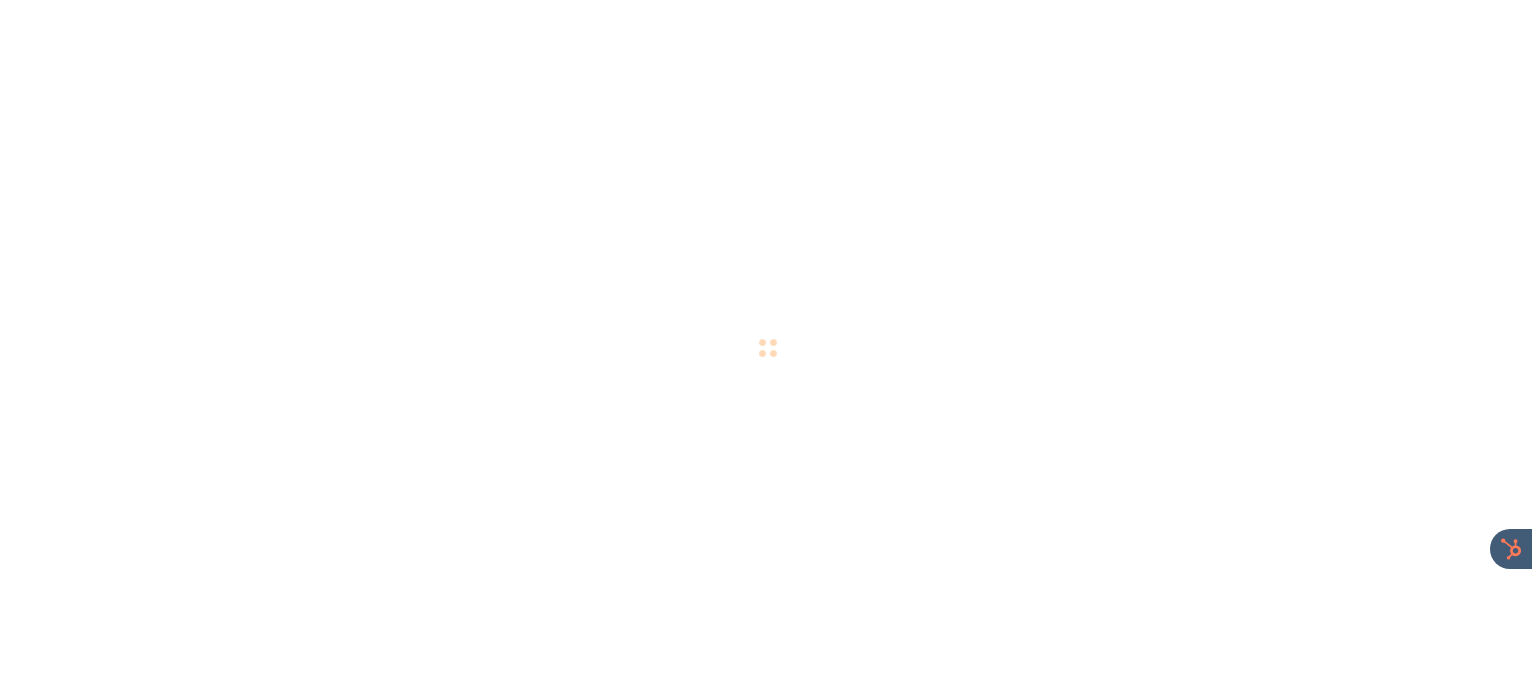 scroll, scrollTop: 0, scrollLeft: 0, axis: both 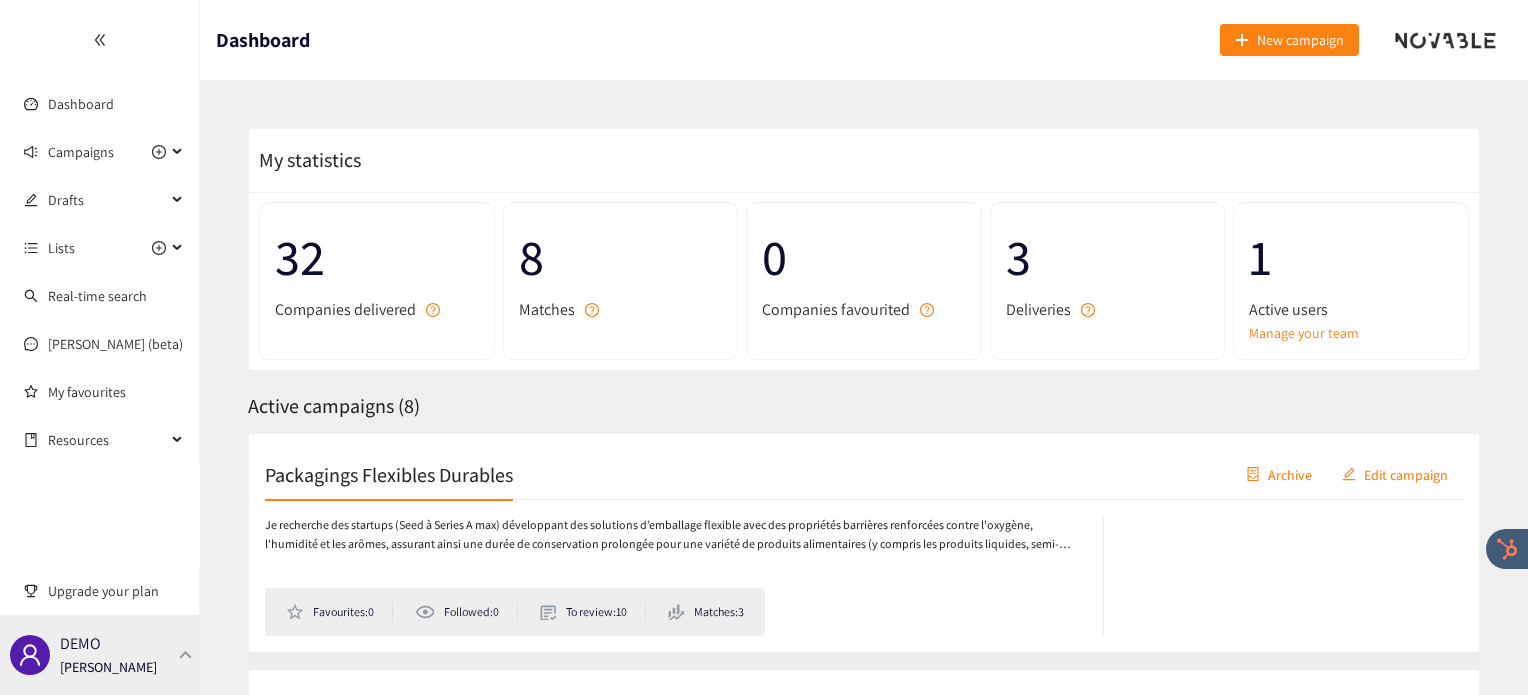 click at bounding box center [186, 654] 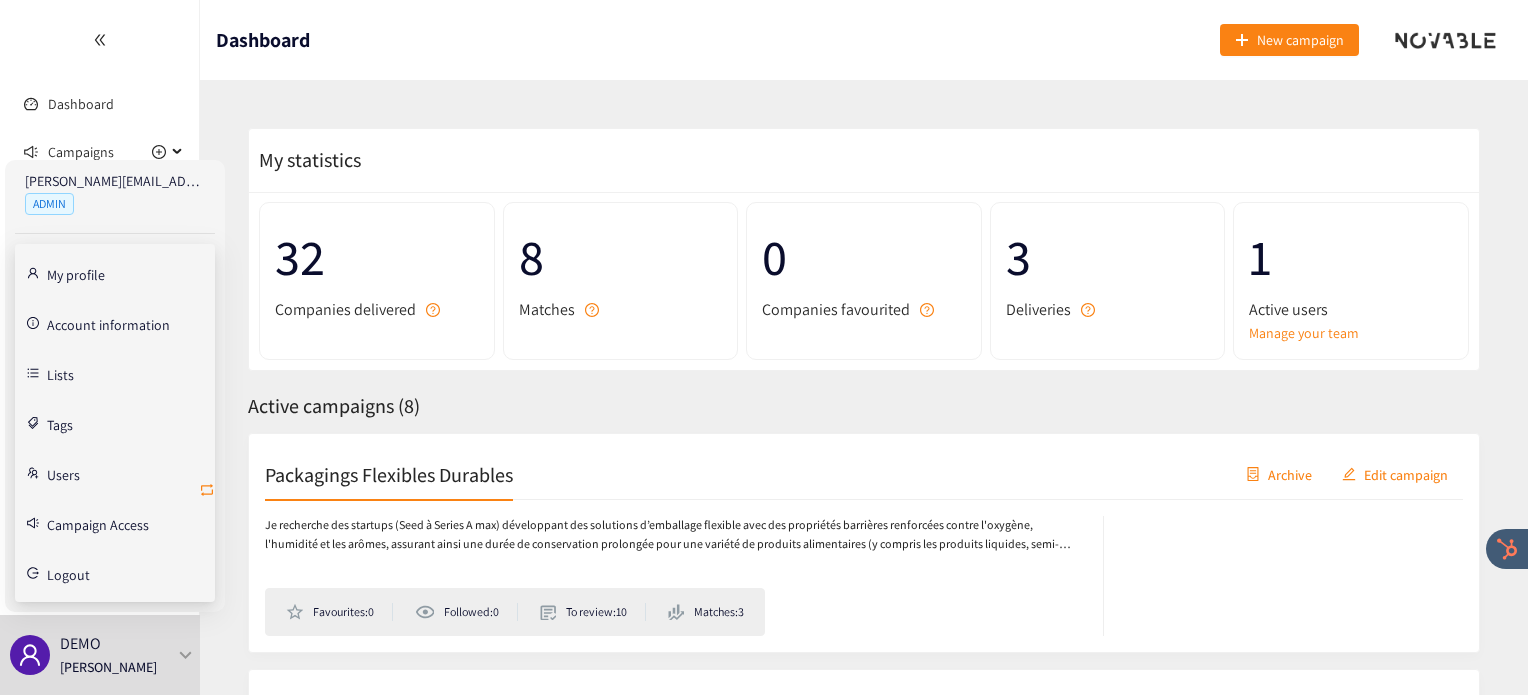 click 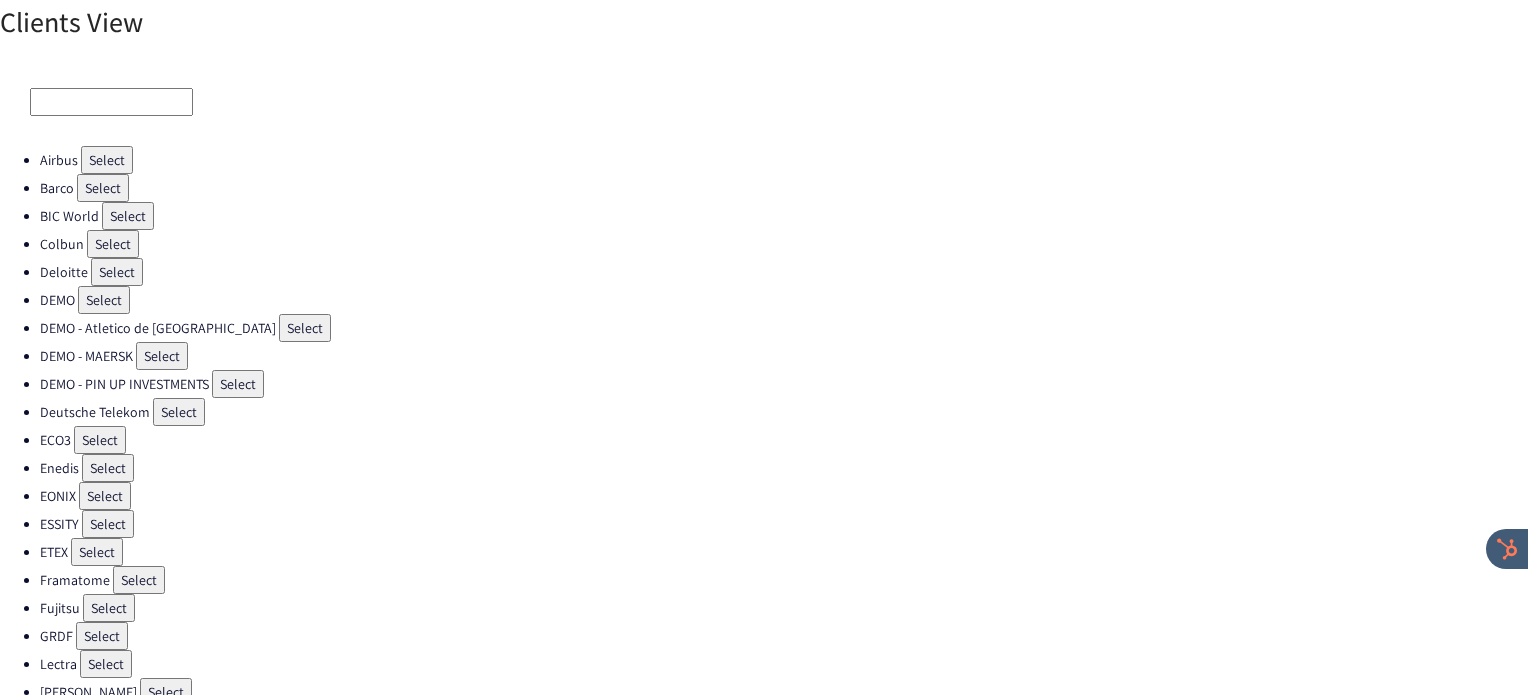 click on "Select" at bounding box center [100, 440] 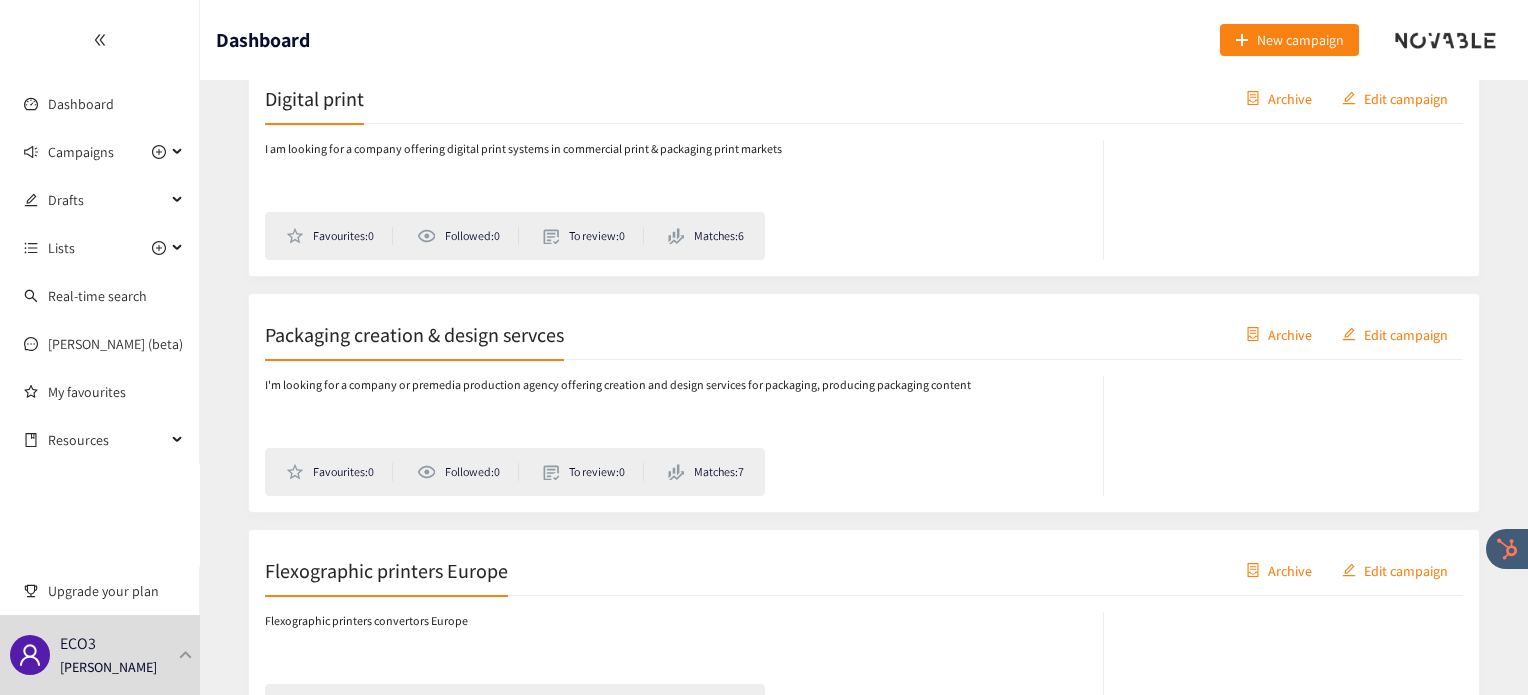 scroll, scrollTop: 672, scrollLeft: 0, axis: vertical 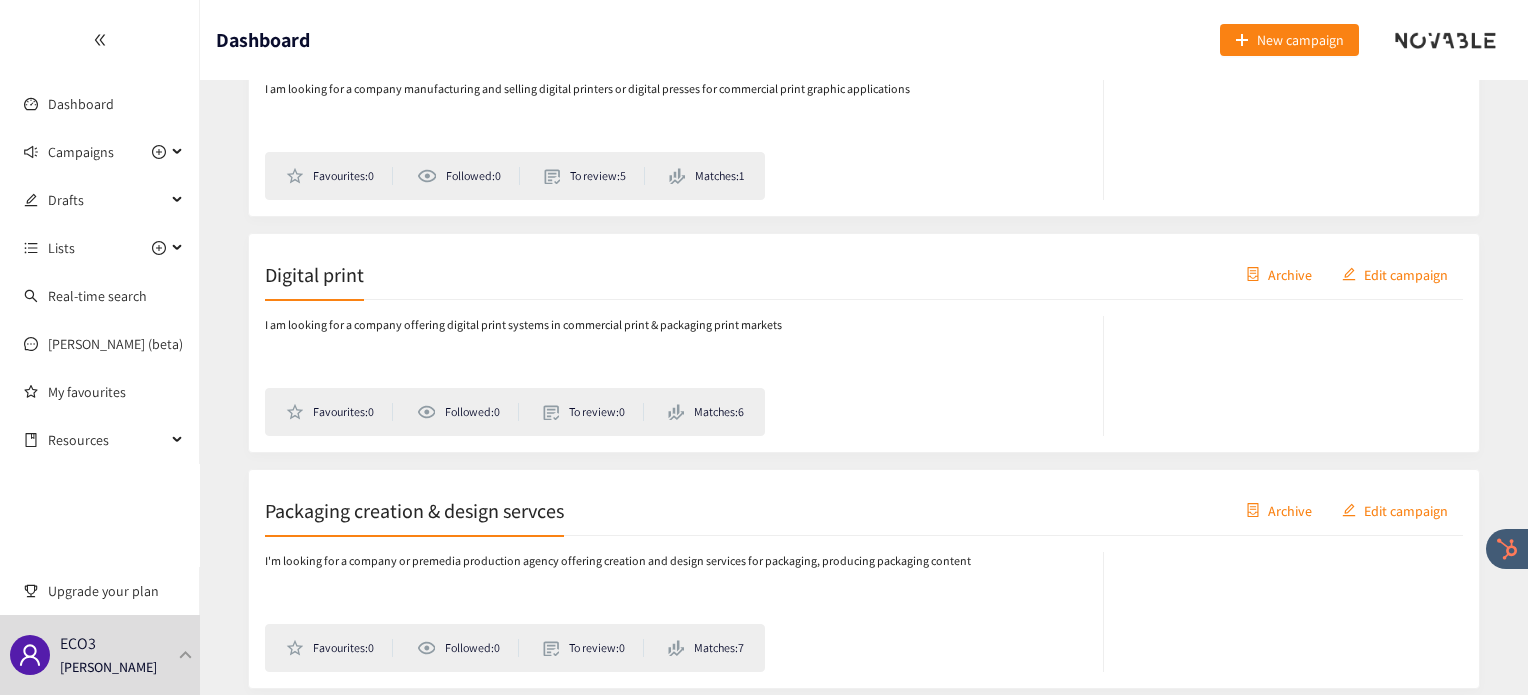 click on "Digital print" at bounding box center [314, 274] 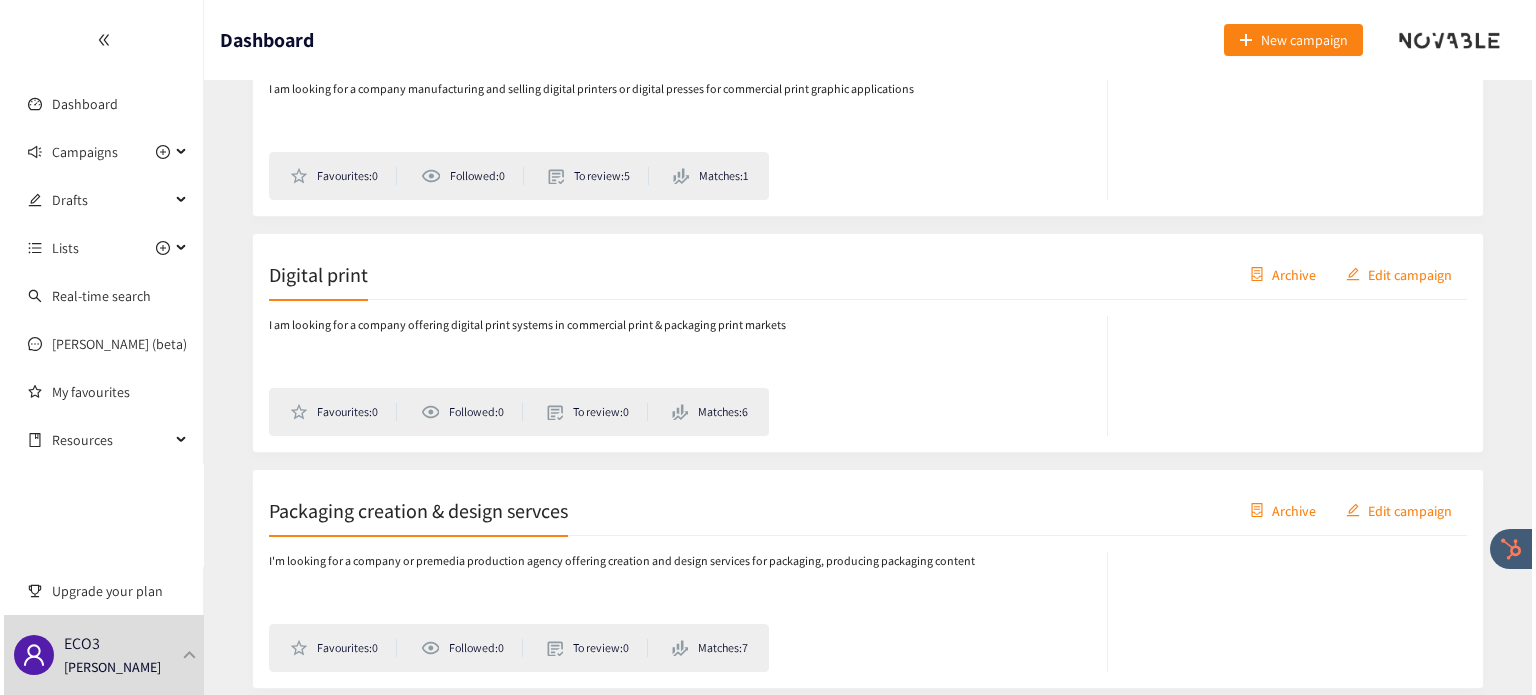 scroll, scrollTop: 0, scrollLeft: 0, axis: both 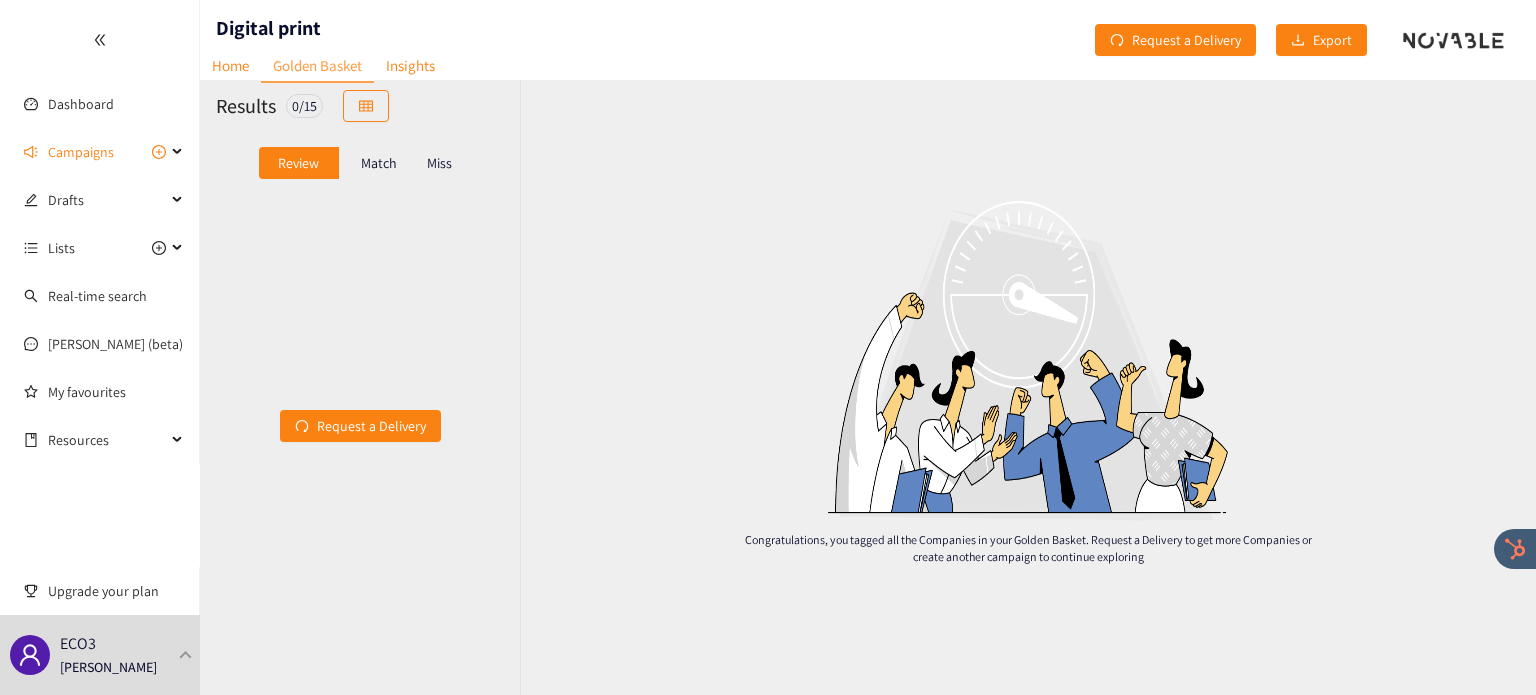 click on "Match" at bounding box center [379, 163] 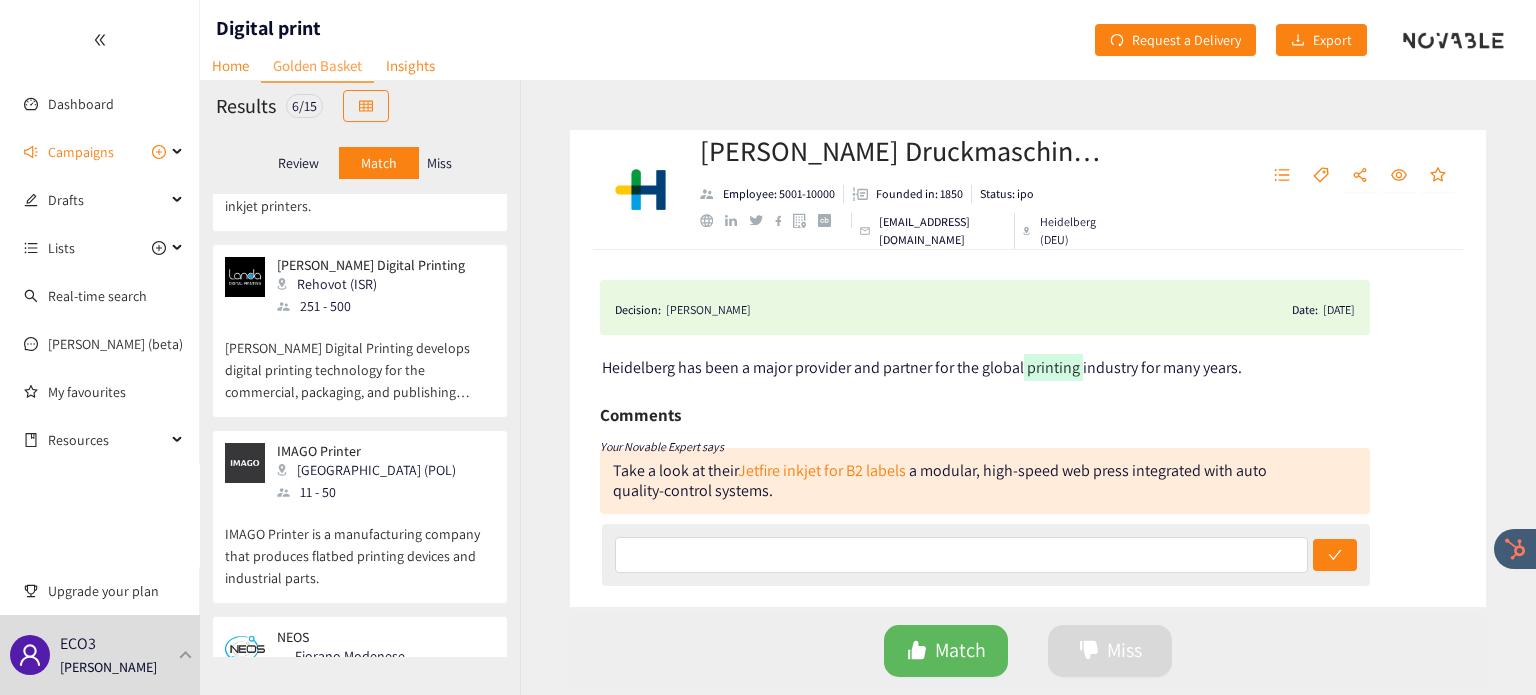 scroll, scrollTop: 606, scrollLeft: 0, axis: vertical 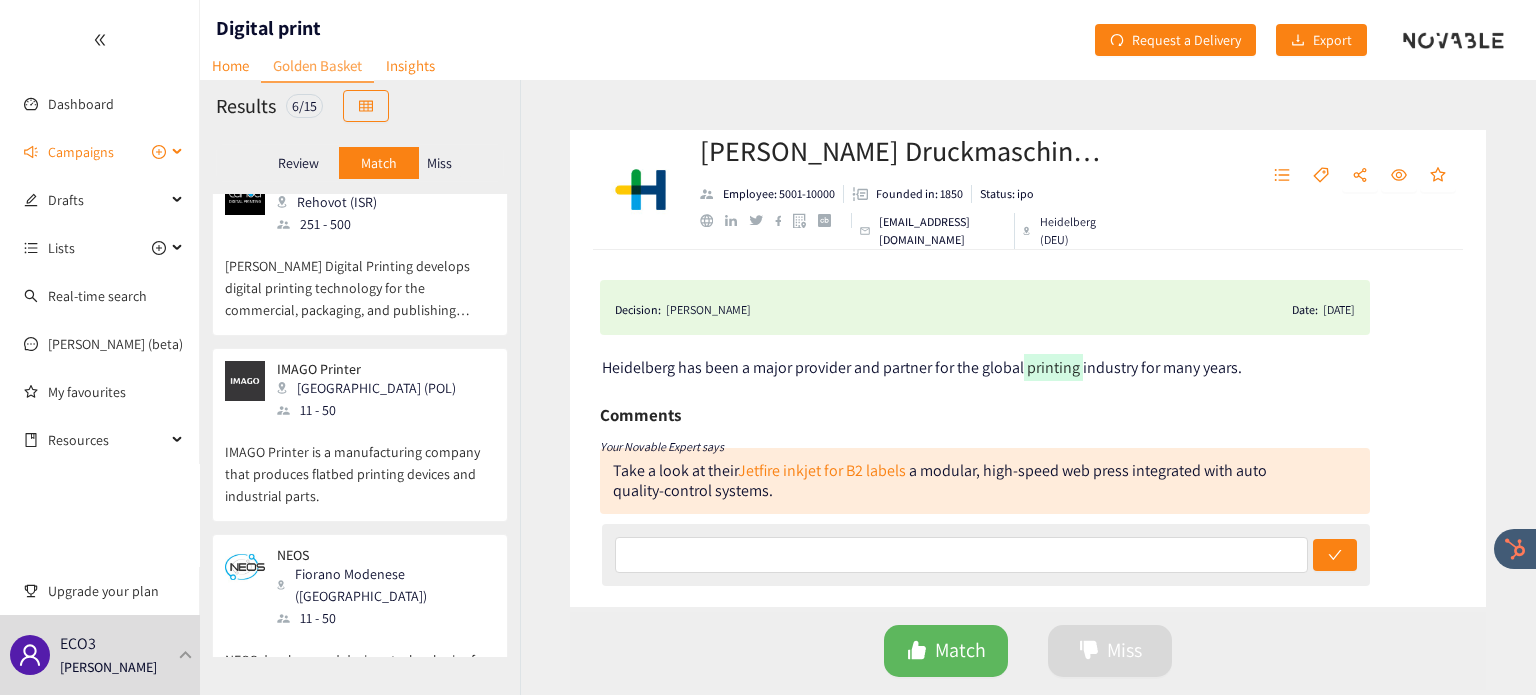 click on "Campaigns" at bounding box center [81, 152] 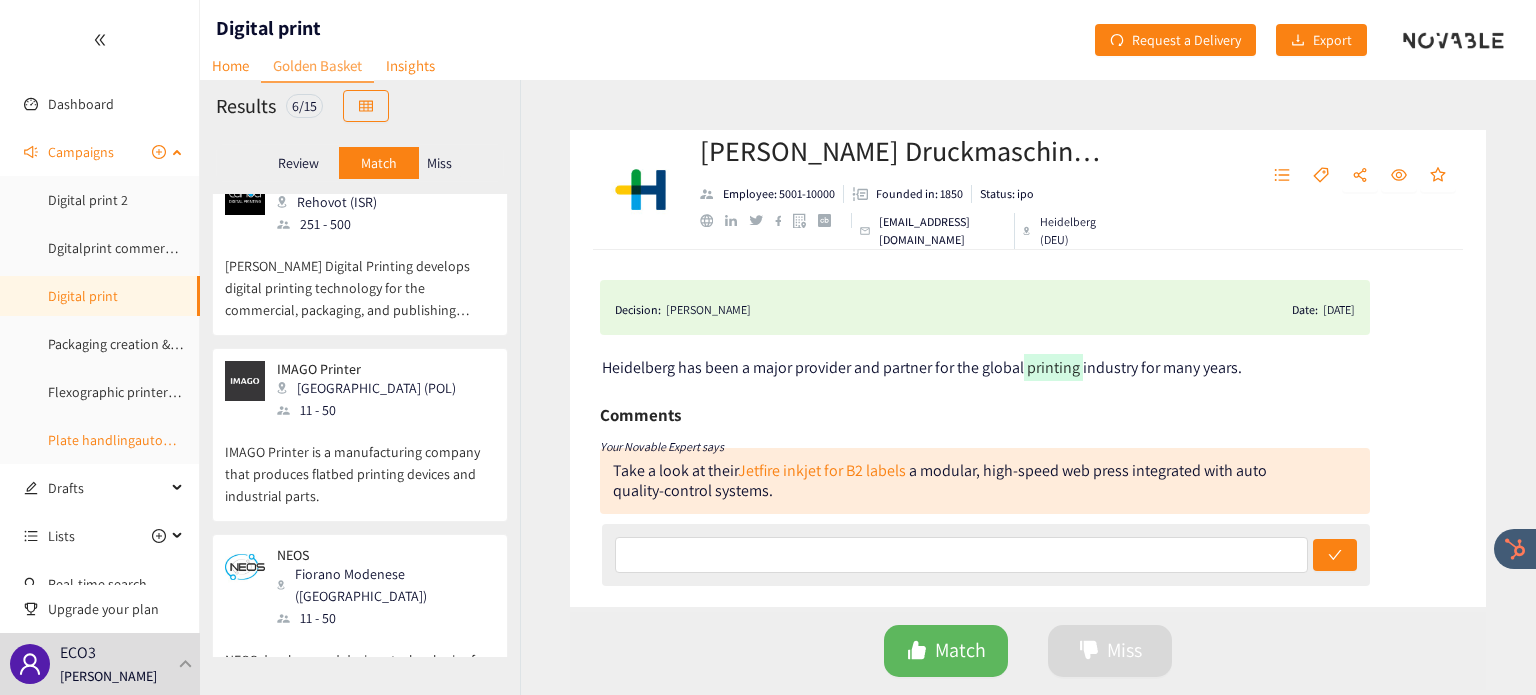 click on "Plate handlingautomation" at bounding box center (127, 440) 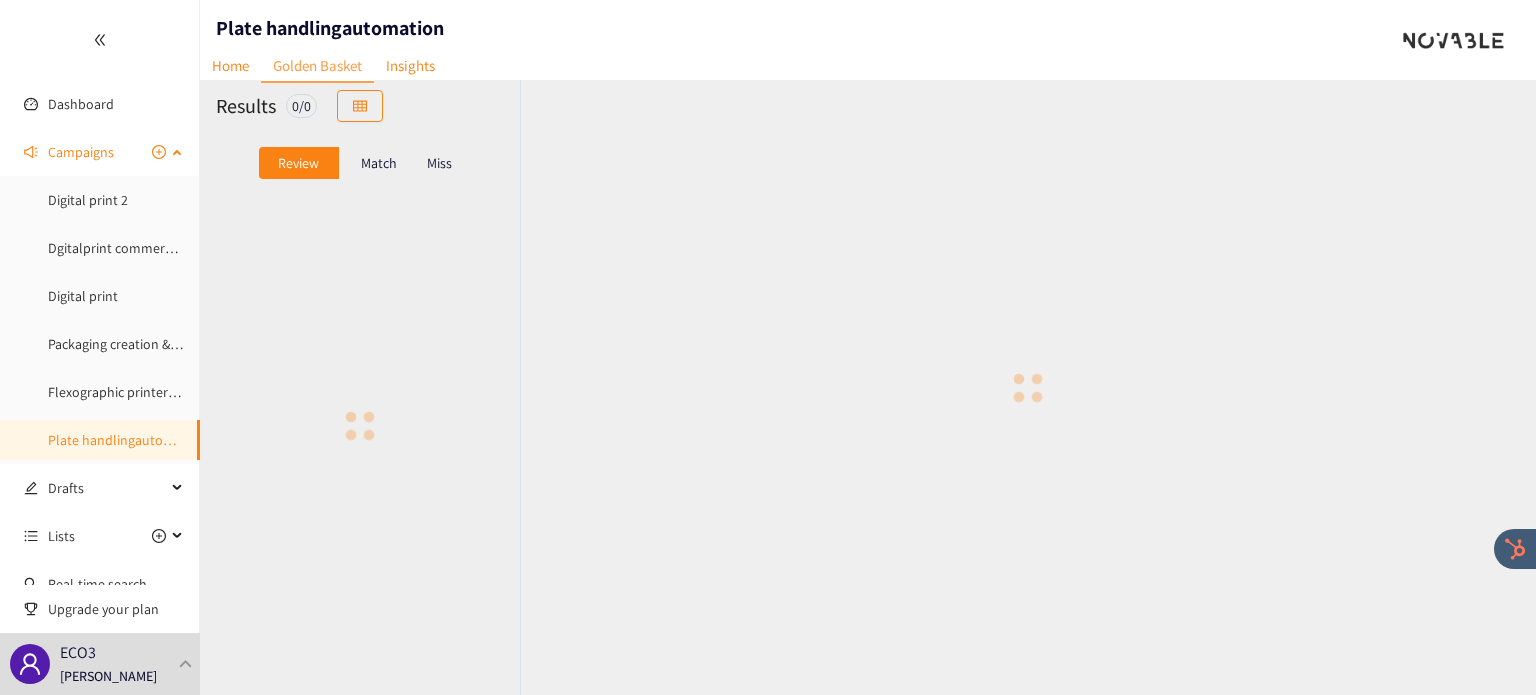 scroll, scrollTop: 0, scrollLeft: 0, axis: both 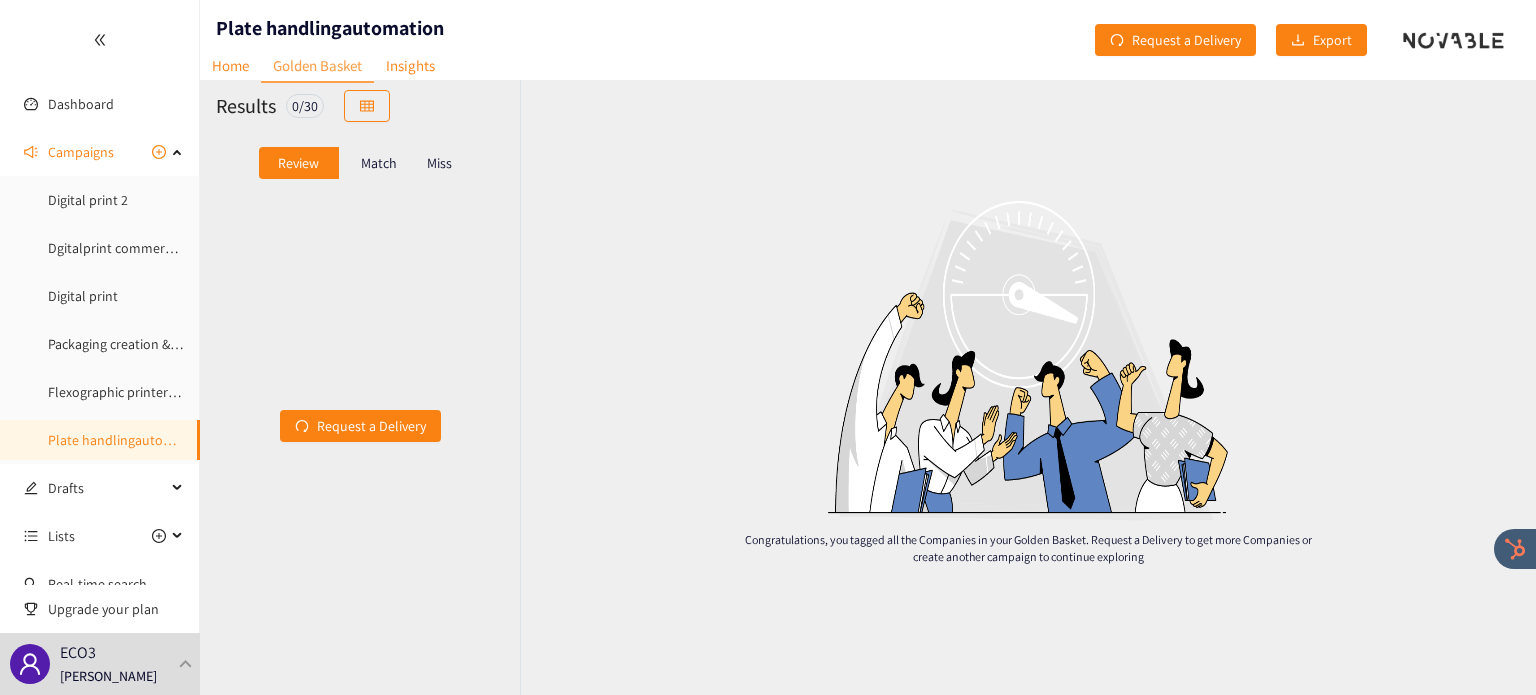 click on "Match" at bounding box center (379, 163) 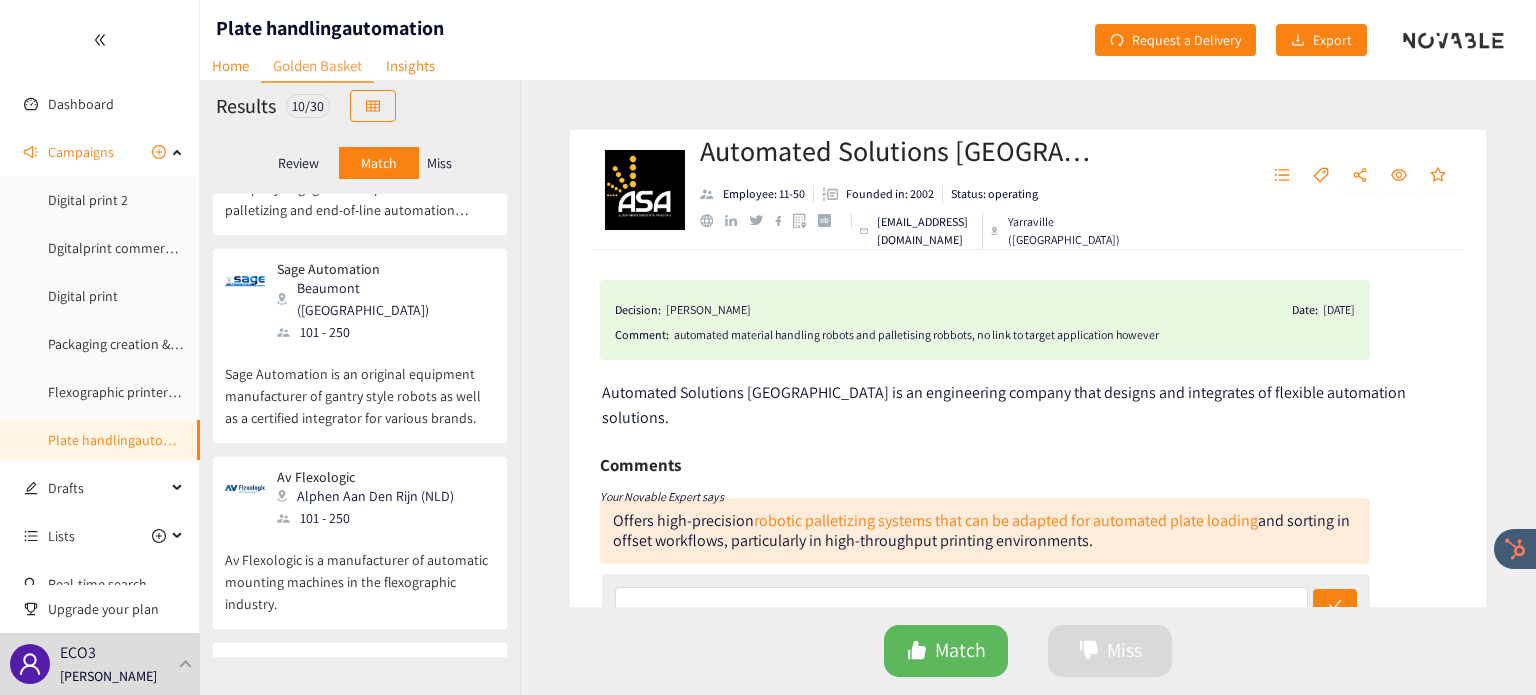 scroll, scrollTop: 1372, scrollLeft: 0, axis: vertical 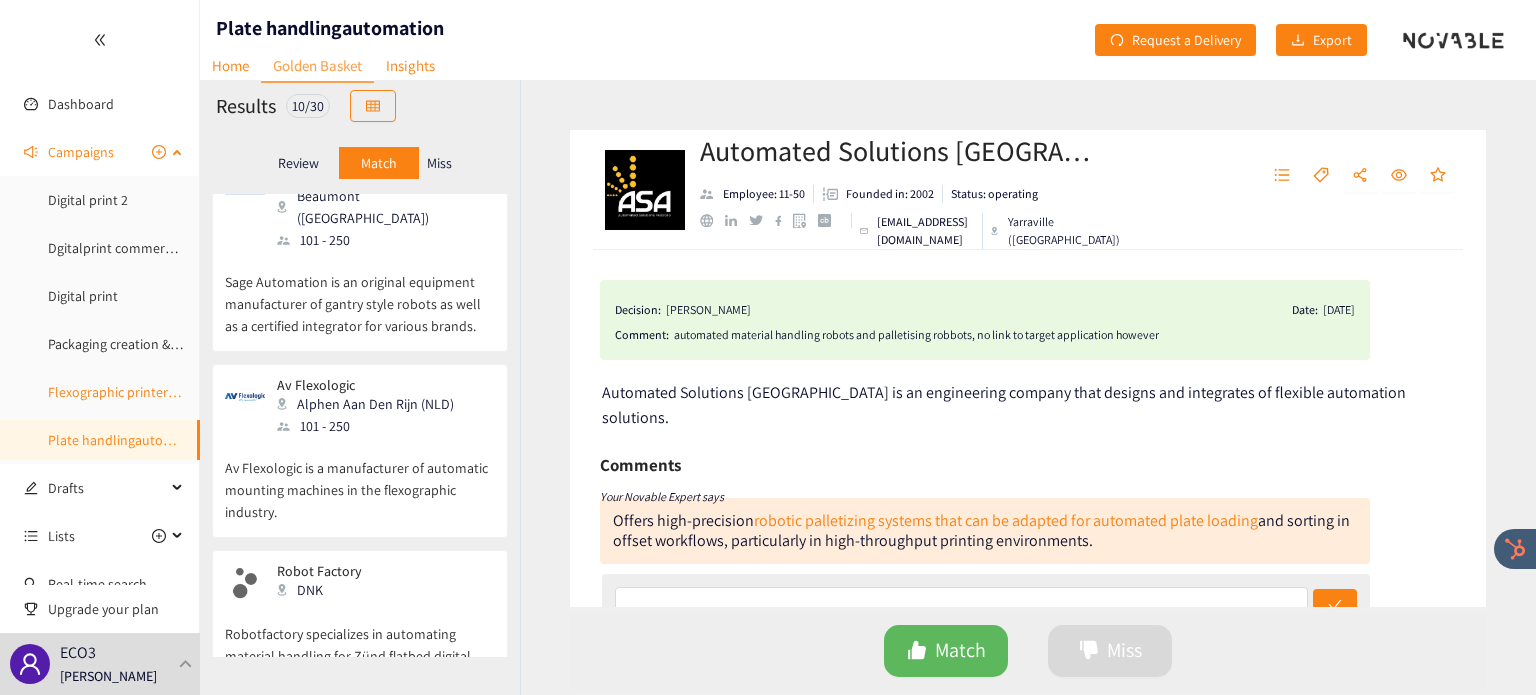 click on "Flexographic printers Europe" at bounding box center (134, 392) 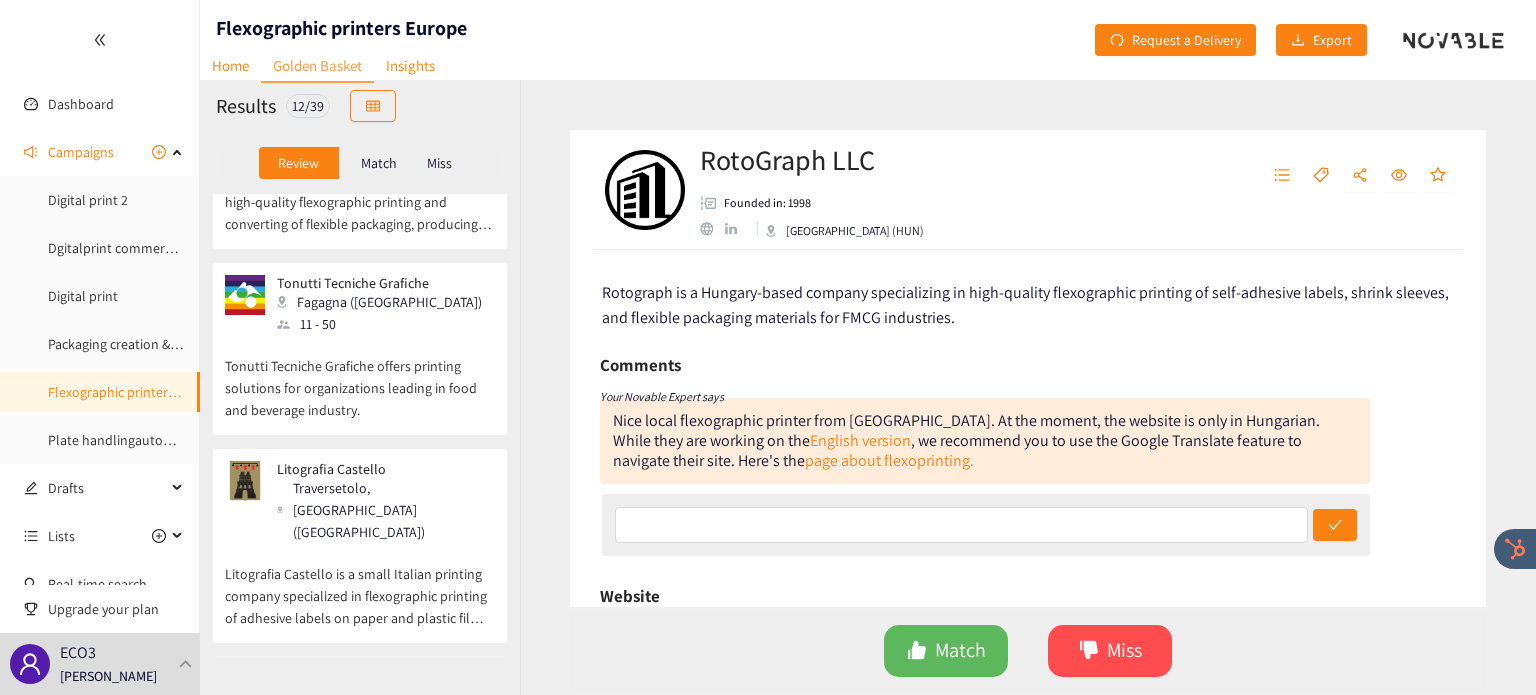 scroll, scrollTop: 286, scrollLeft: 0, axis: vertical 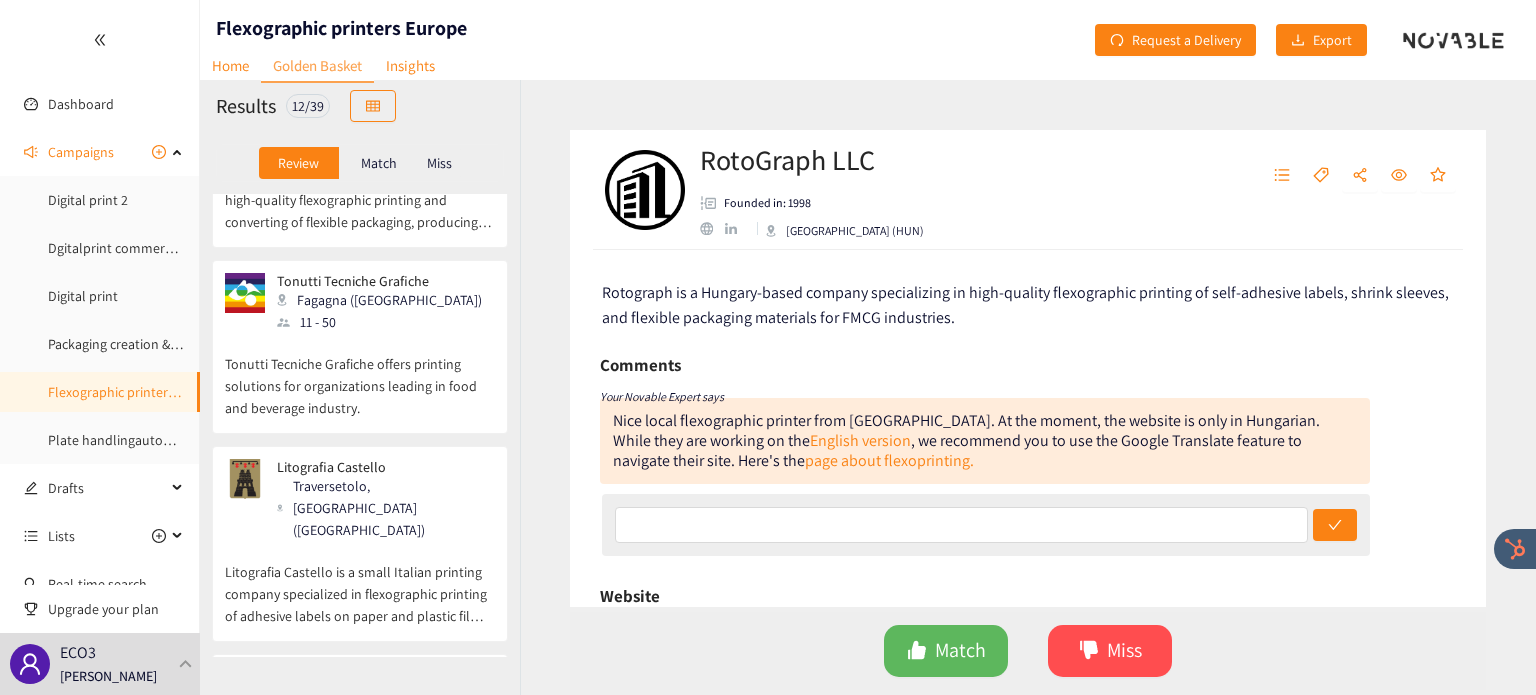 click on "Match" at bounding box center (379, 163) 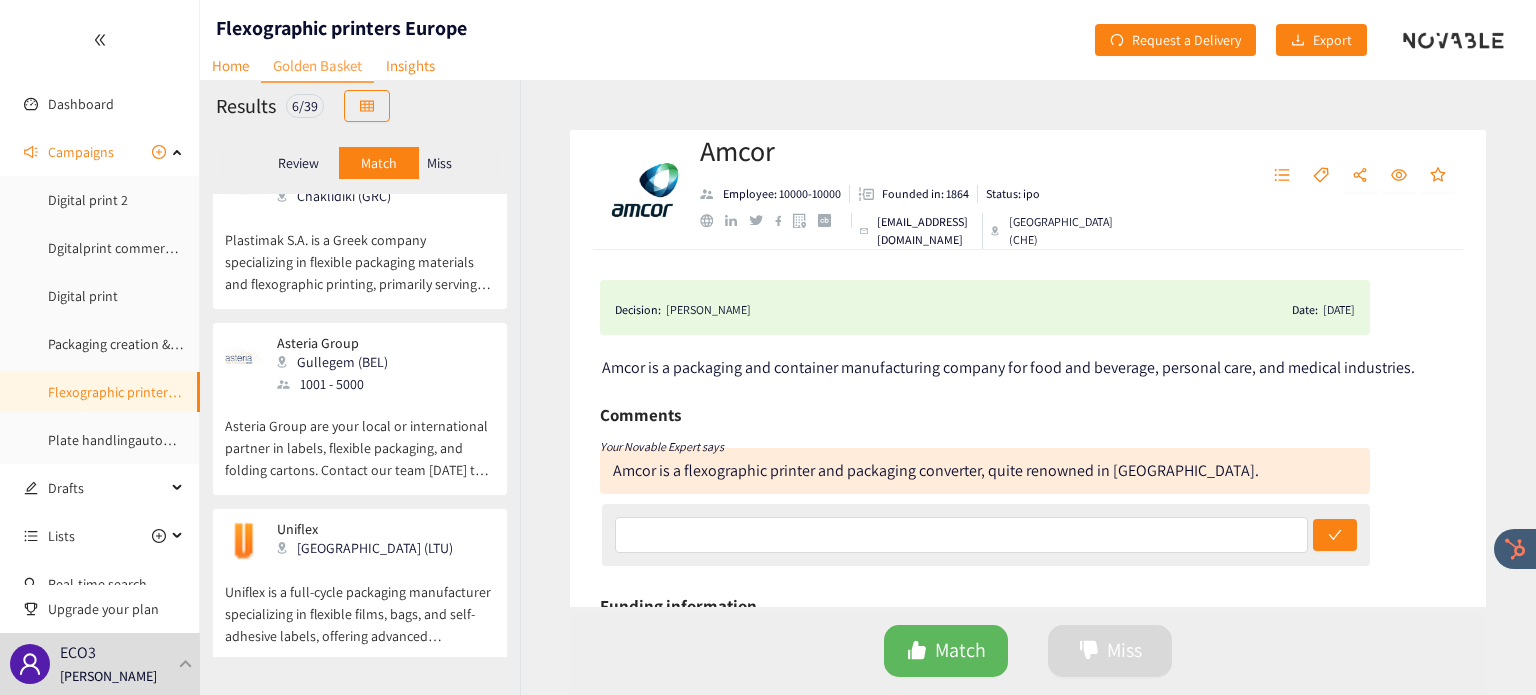 scroll, scrollTop: 590, scrollLeft: 0, axis: vertical 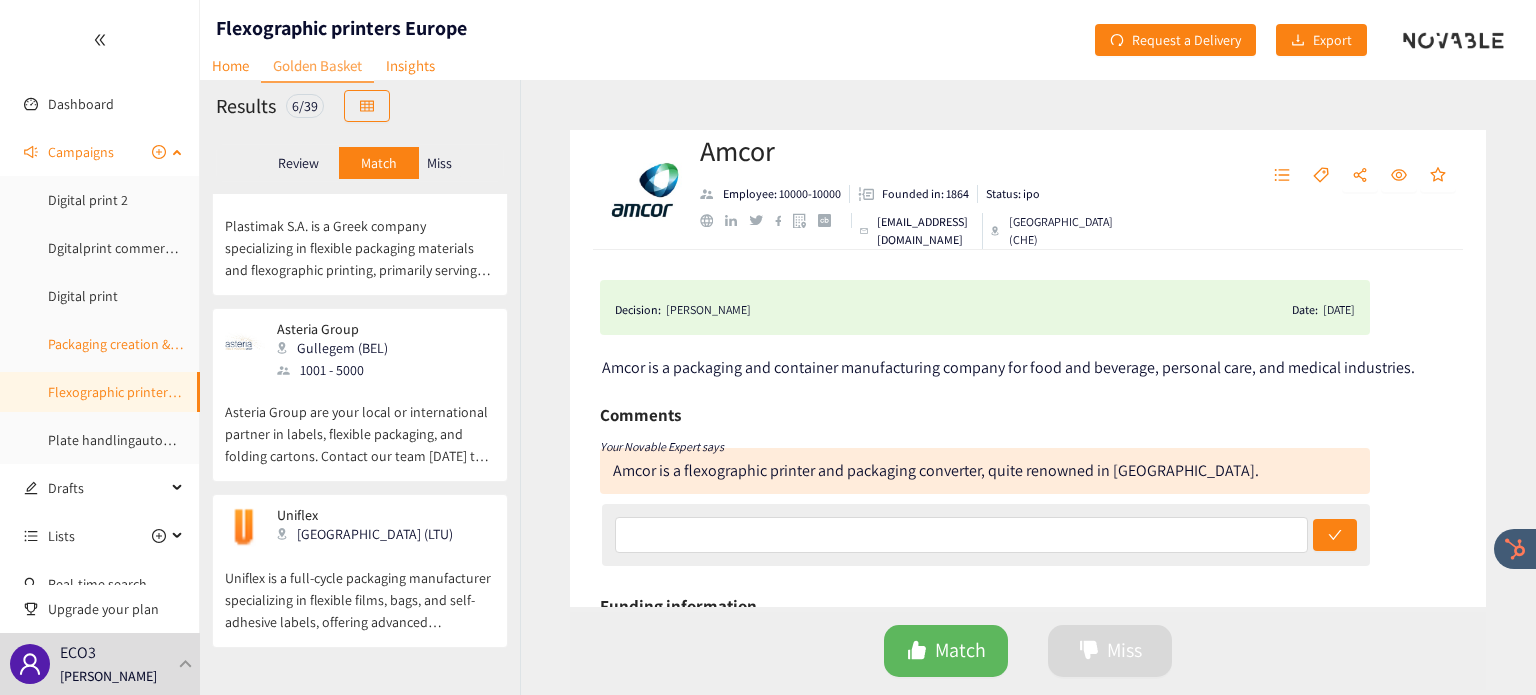 click on "Packaging creation & design servces" at bounding box center (153, 344) 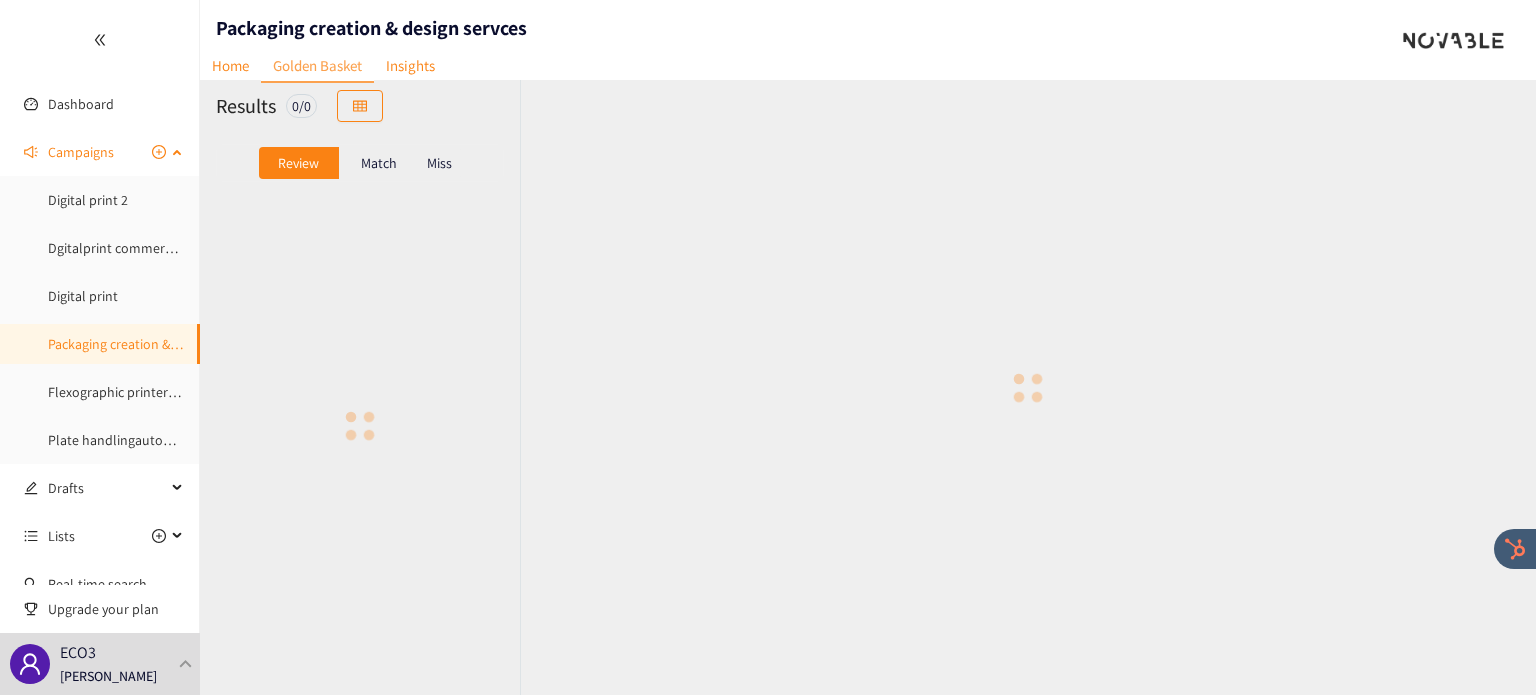 scroll, scrollTop: 0, scrollLeft: 0, axis: both 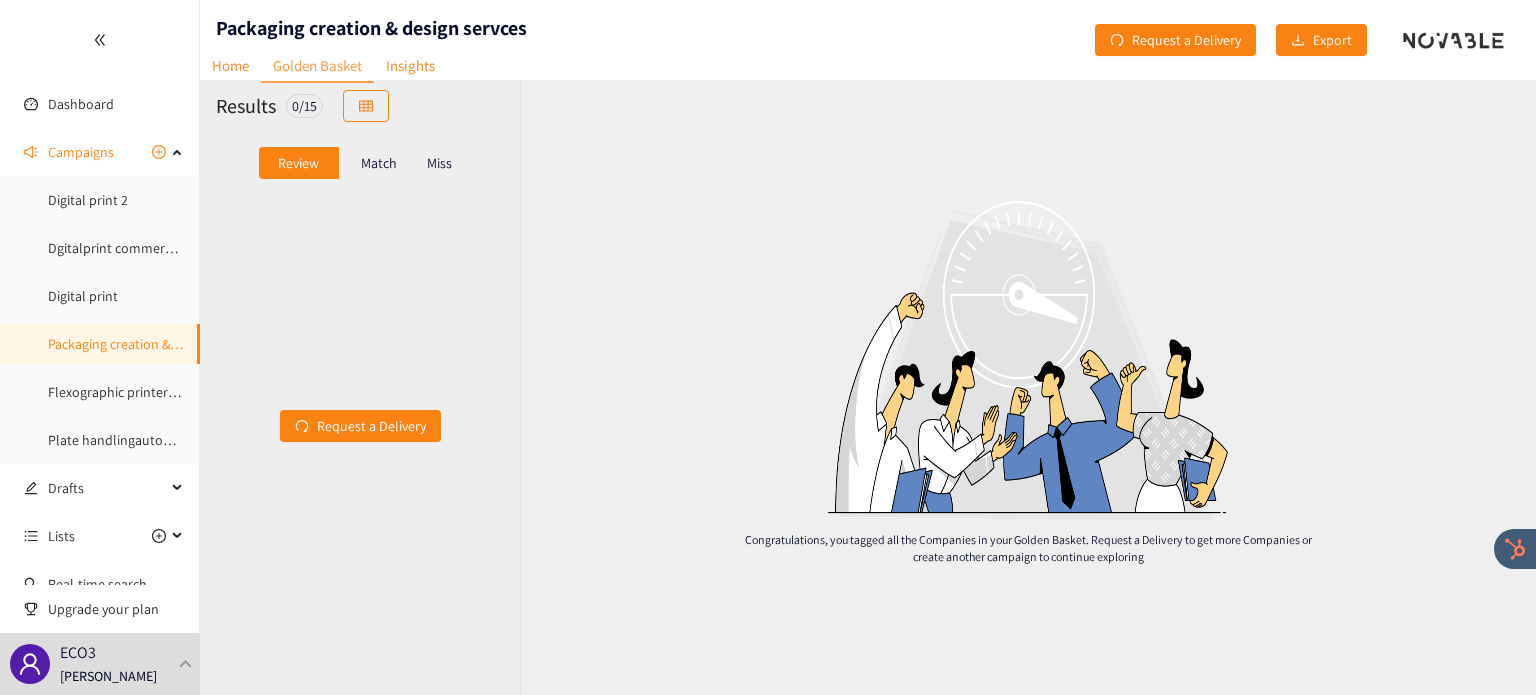 click on "Match" at bounding box center (379, 163) 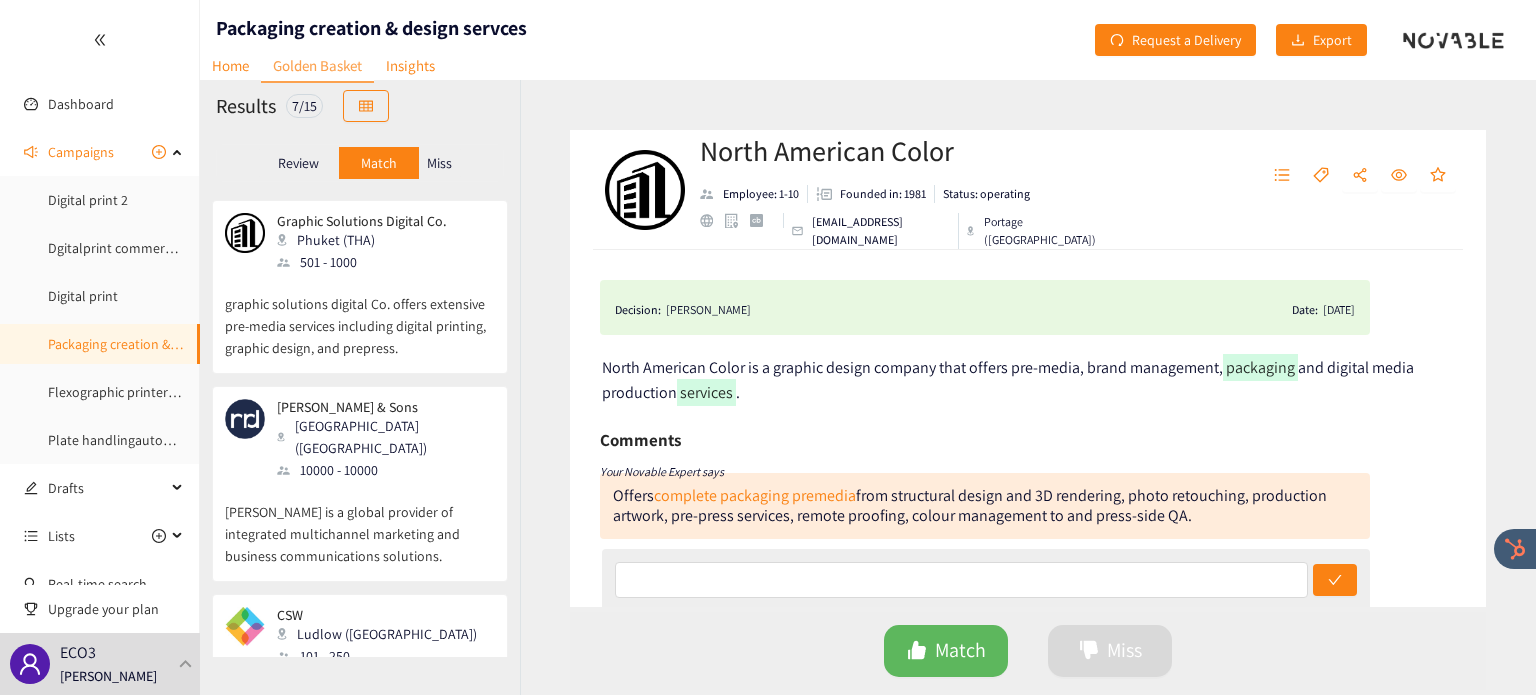 scroll, scrollTop: 772, scrollLeft: 0, axis: vertical 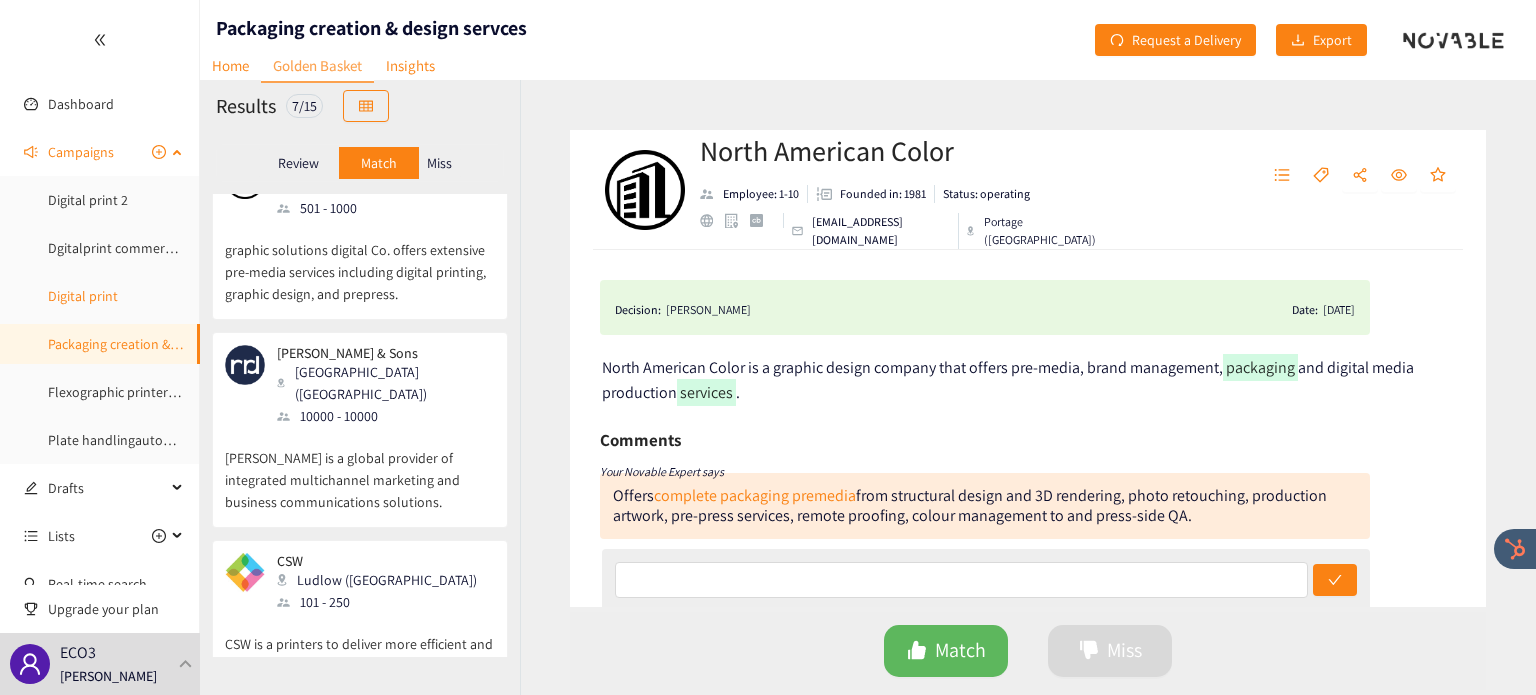 click on "Digital print" at bounding box center (83, 296) 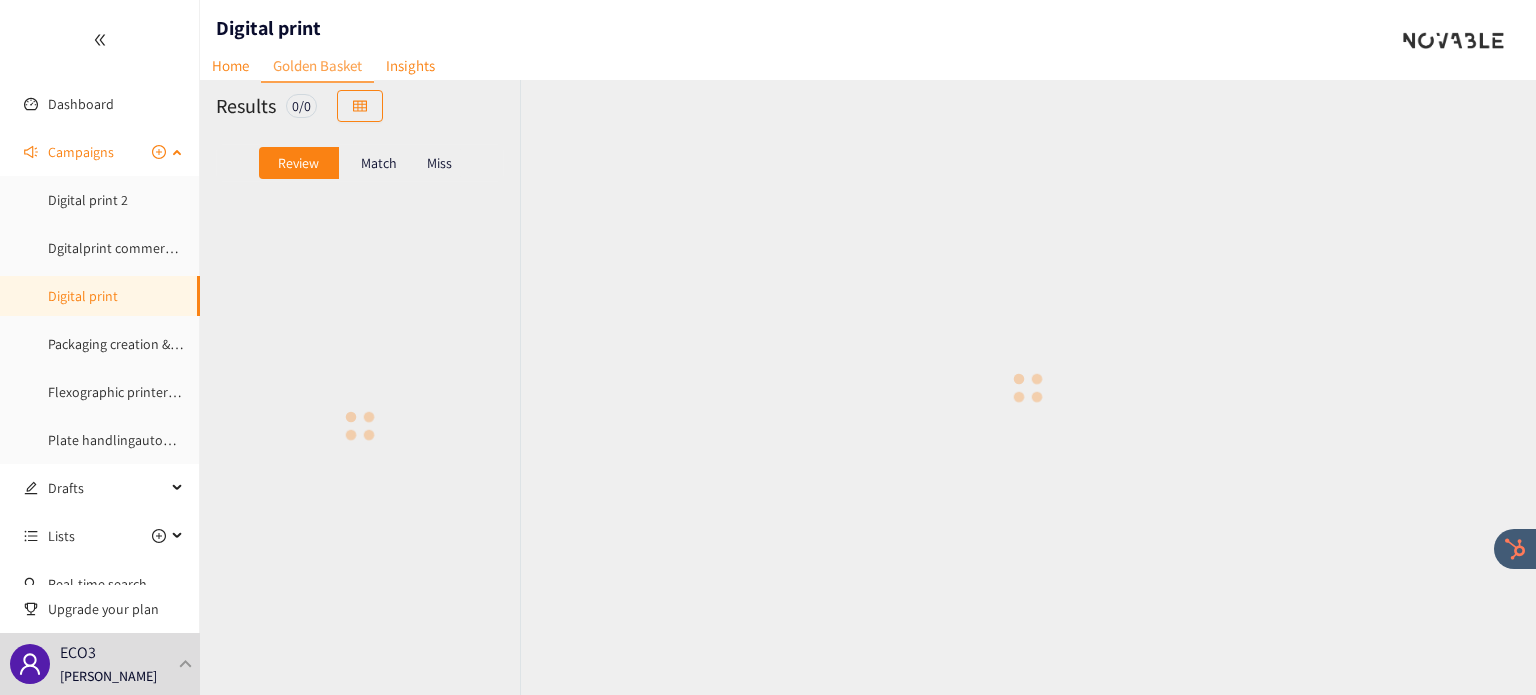 scroll, scrollTop: 0, scrollLeft: 0, axis: both 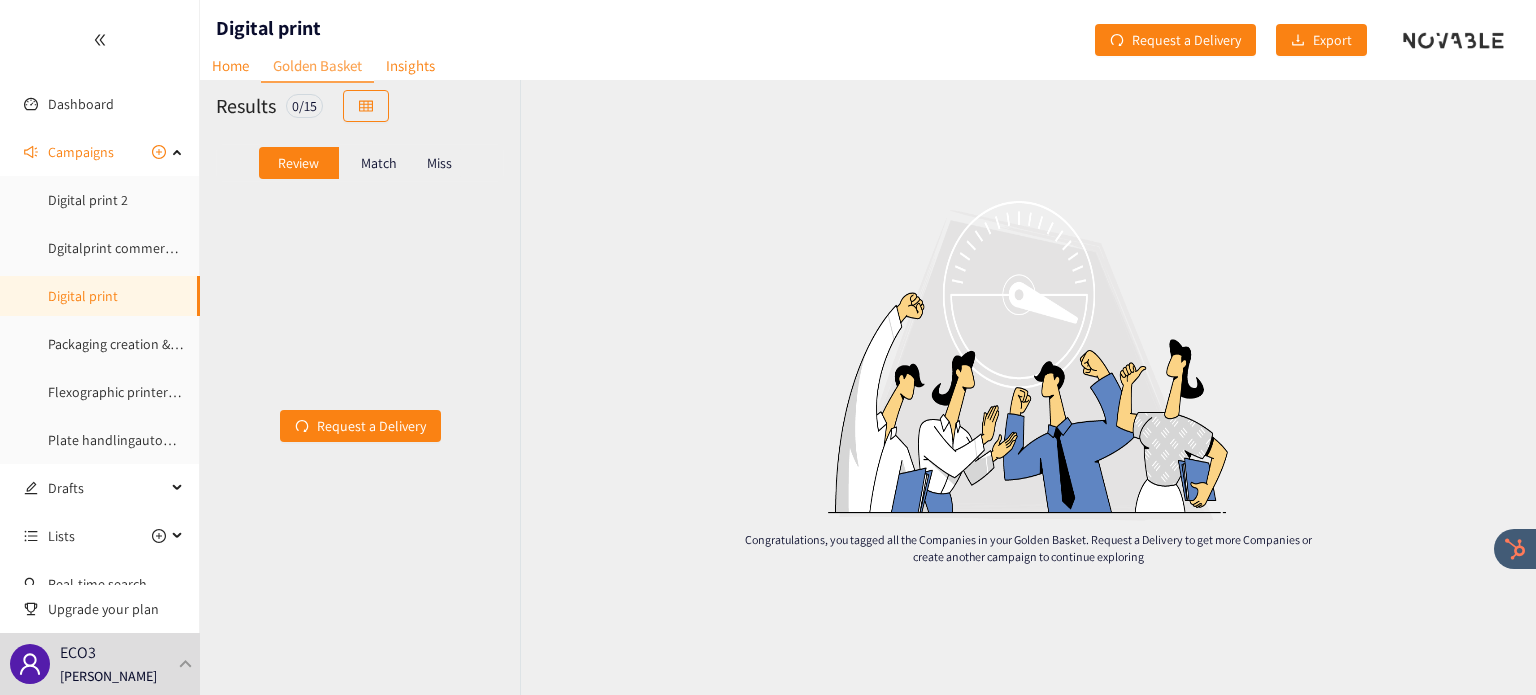click on "Match" at bounding box center [379, 163] 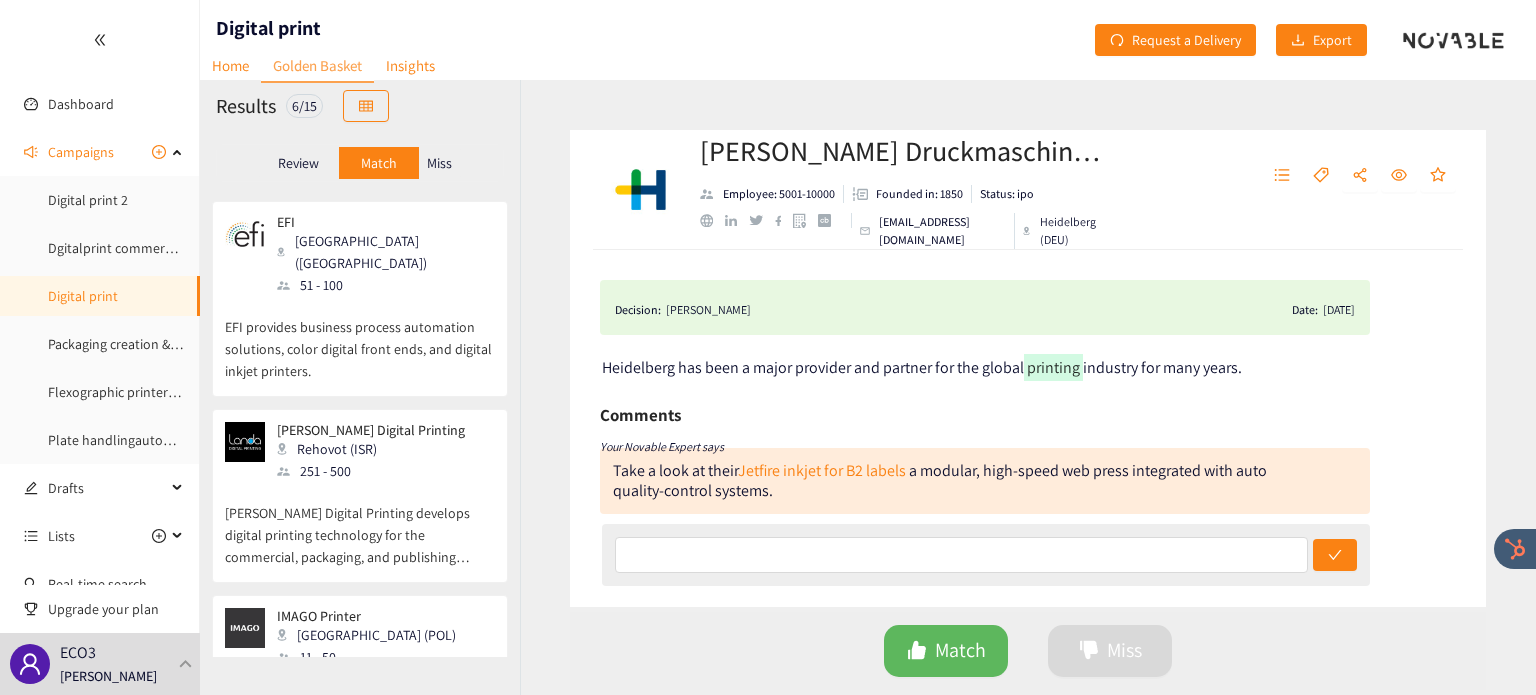scroll, scrollTop: 606, scrollLeft: 0, axis: vertical 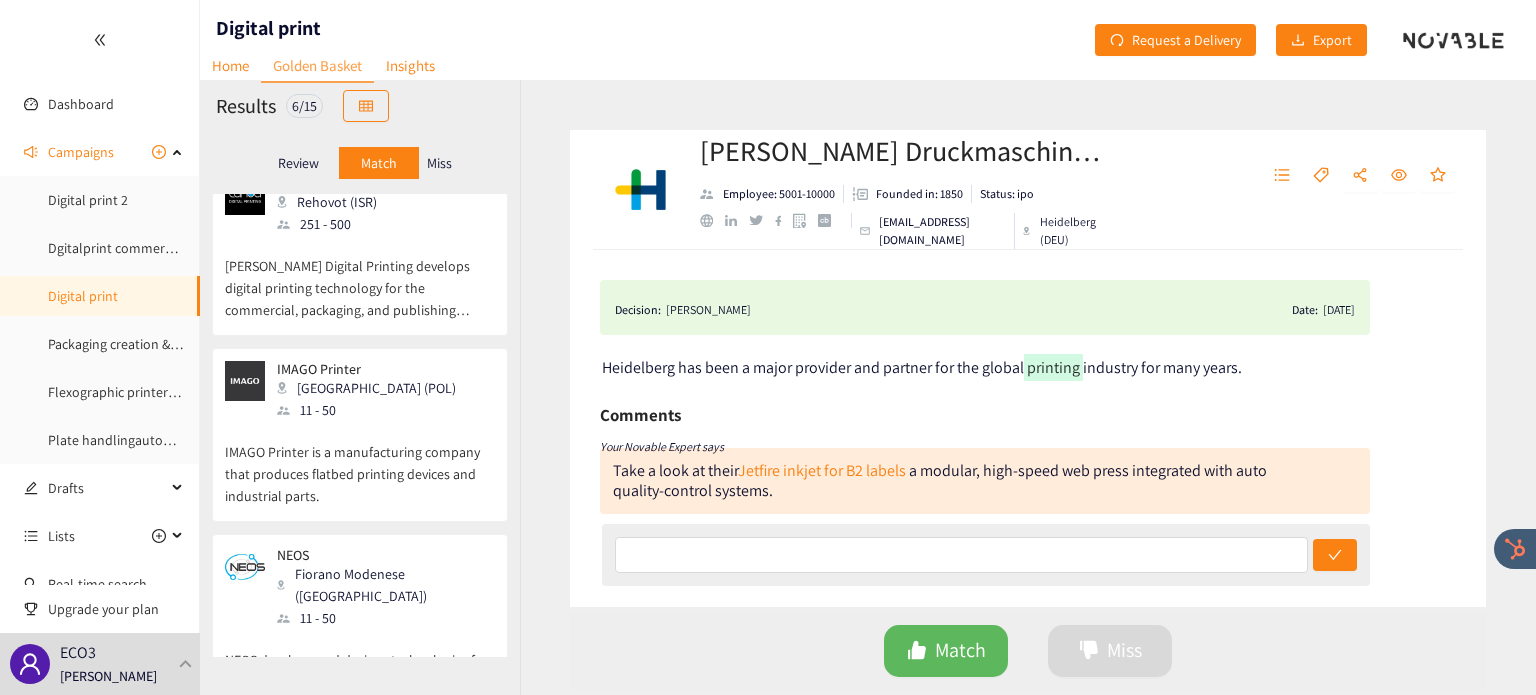 click on "Miss" at bounding box center [439, 163] 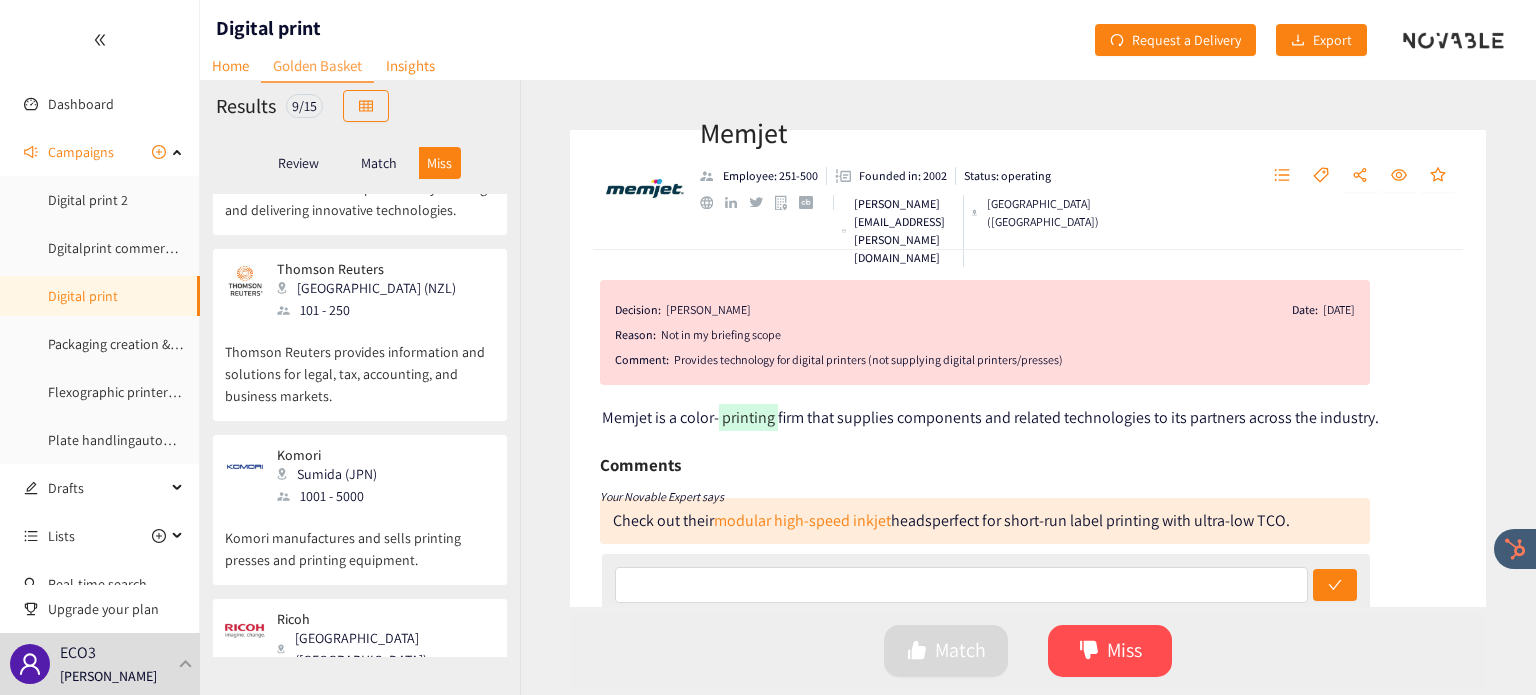 scroll, scrollTop: 1140, scrollLeft: 0, axis: vertical 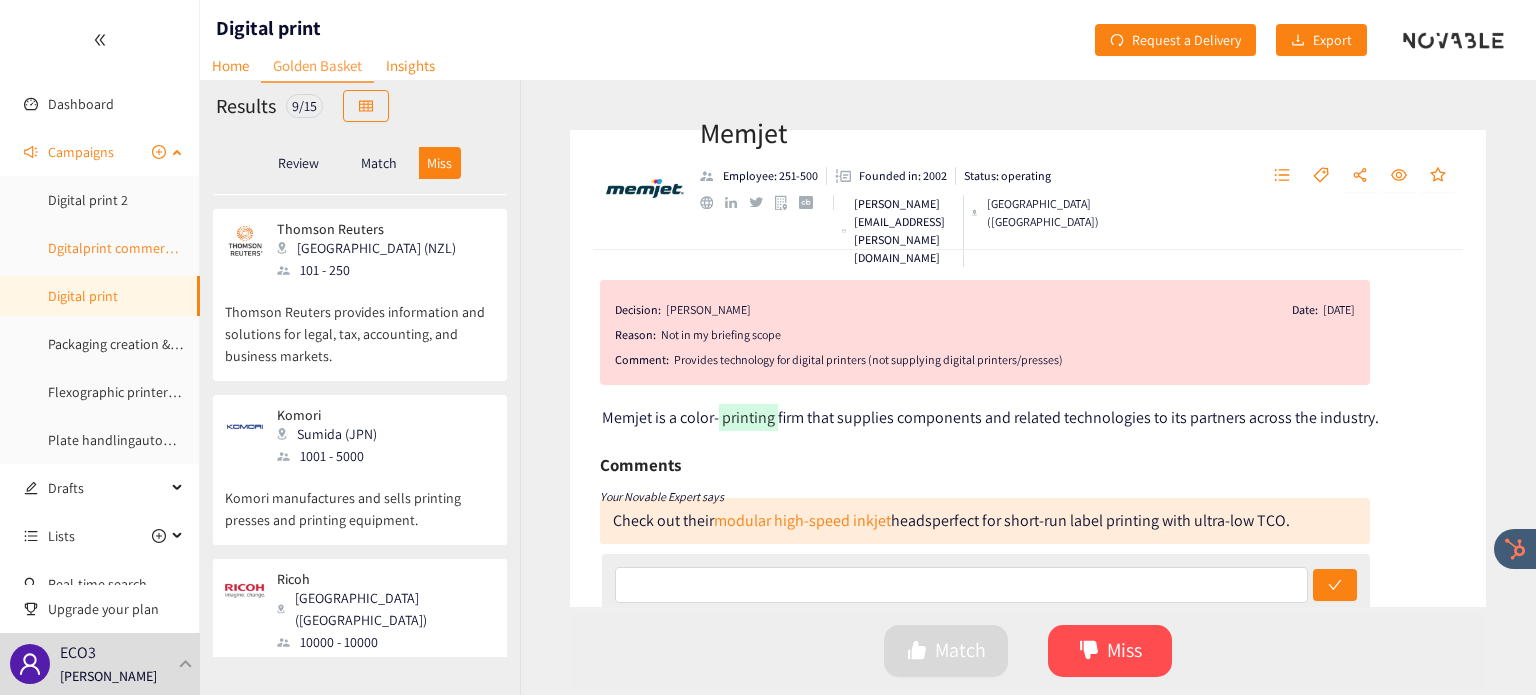 click on "Dgitalprint commercial" at bounding box center (116, 248) 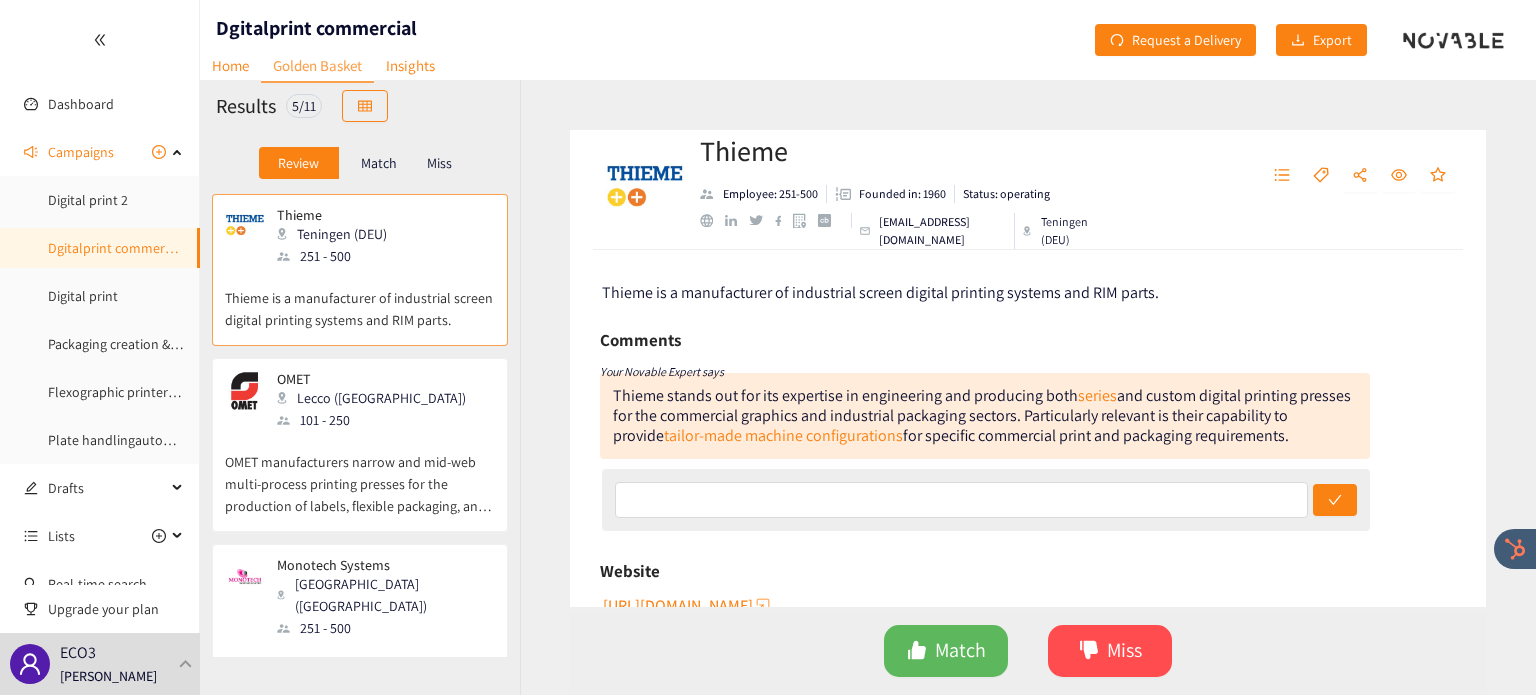 click on "Match" at bounding box center [379, 163] 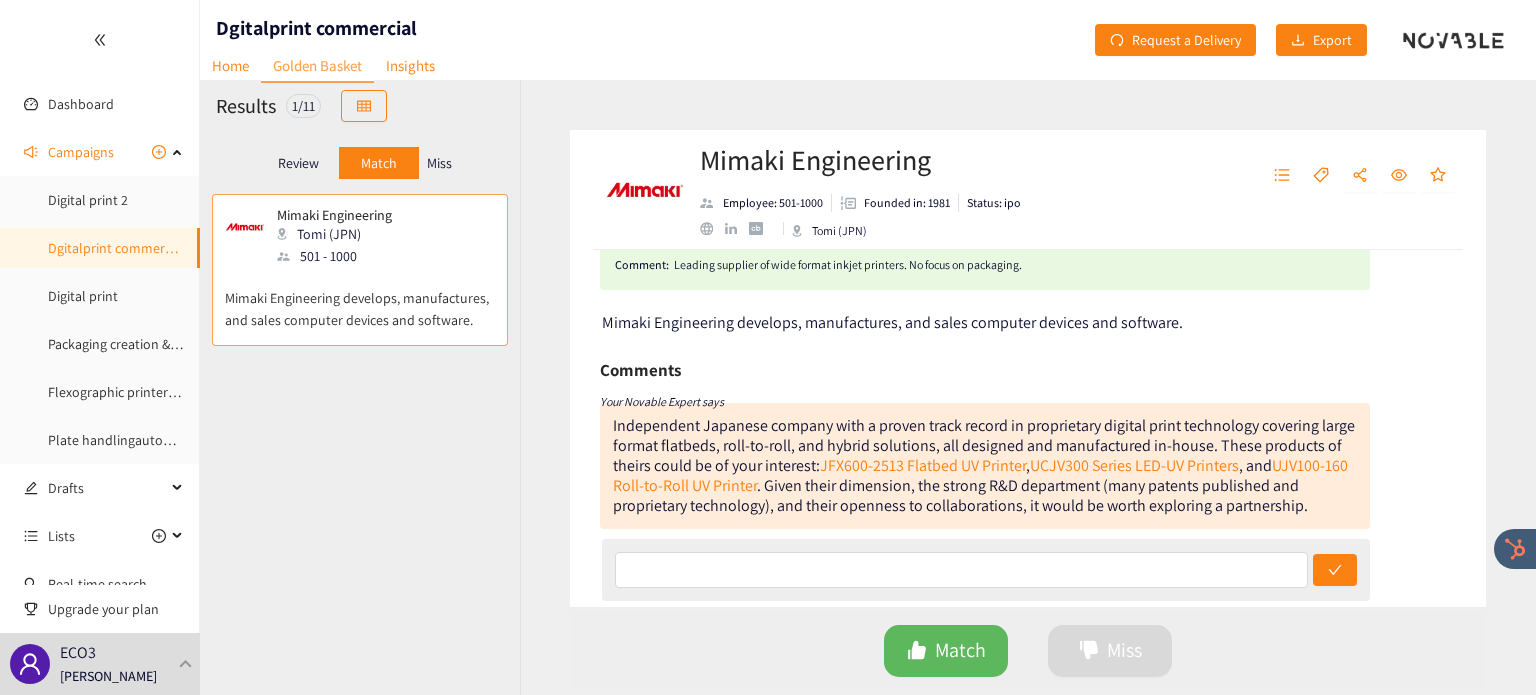 scroll, scrollTop: 80, scrollLeft: 0, axis: vertical 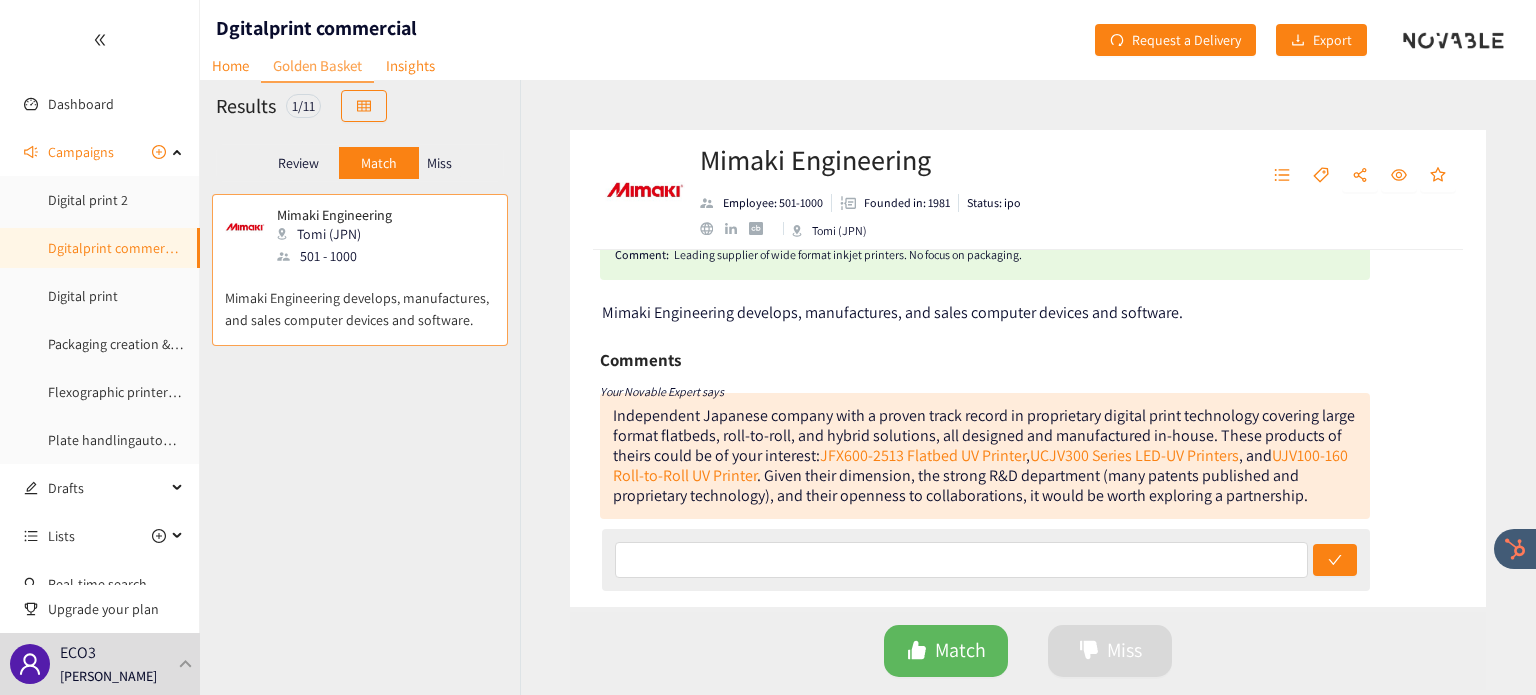 click on "Miss" at bounding box center (440, 163) 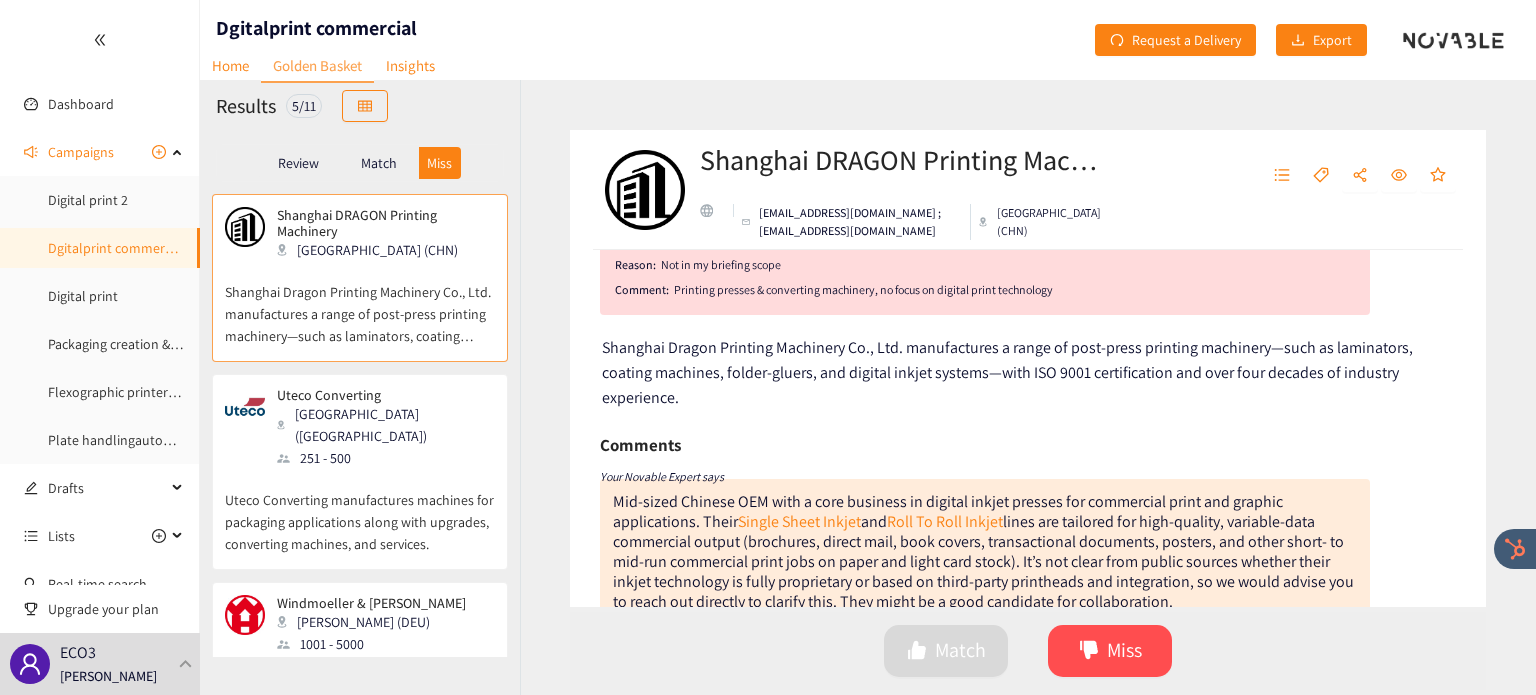 scroll, scrollTop: 88, scrollLeft: 0, axis: vertical 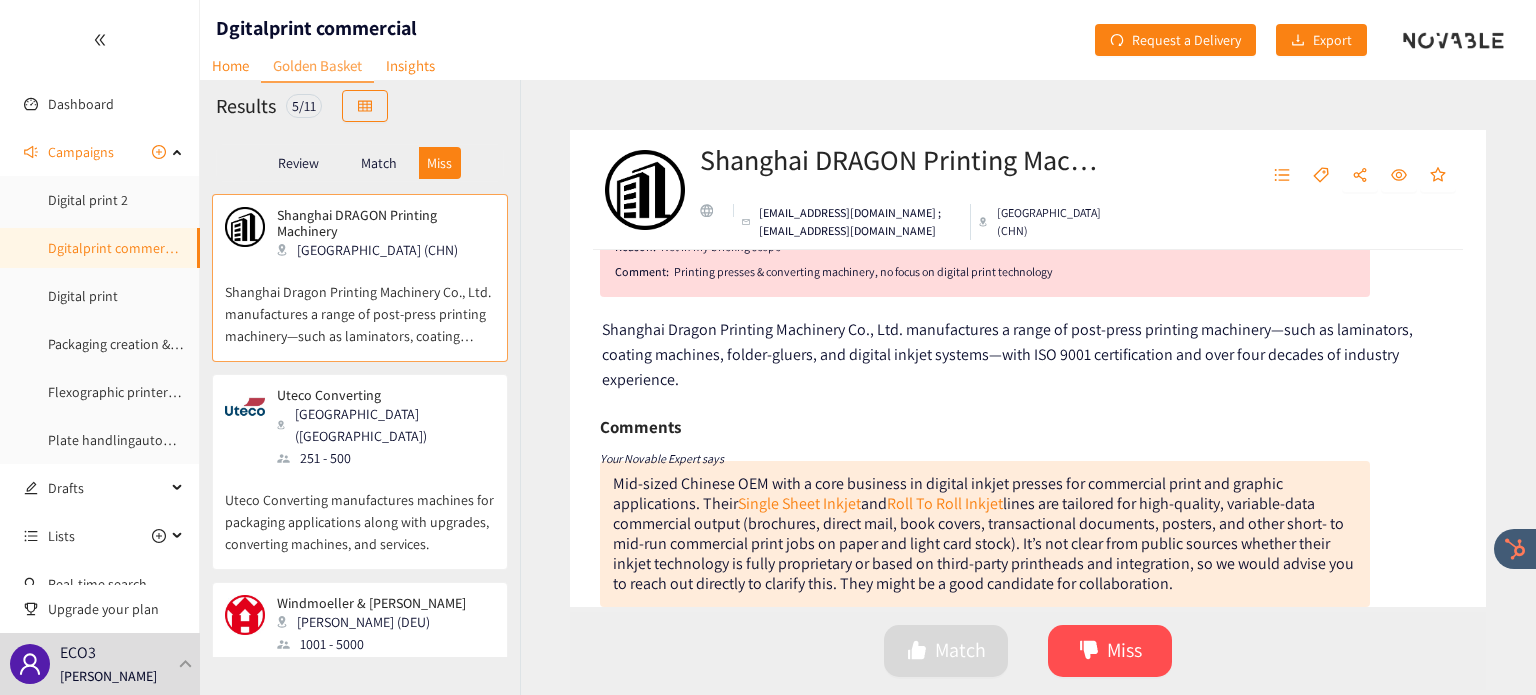 click on "Uteco Converting   [GEOGRAPHIC_DATA] ([GEOGRAPHIC_DATA])     251 - 500" at bounding box center (360, 428) 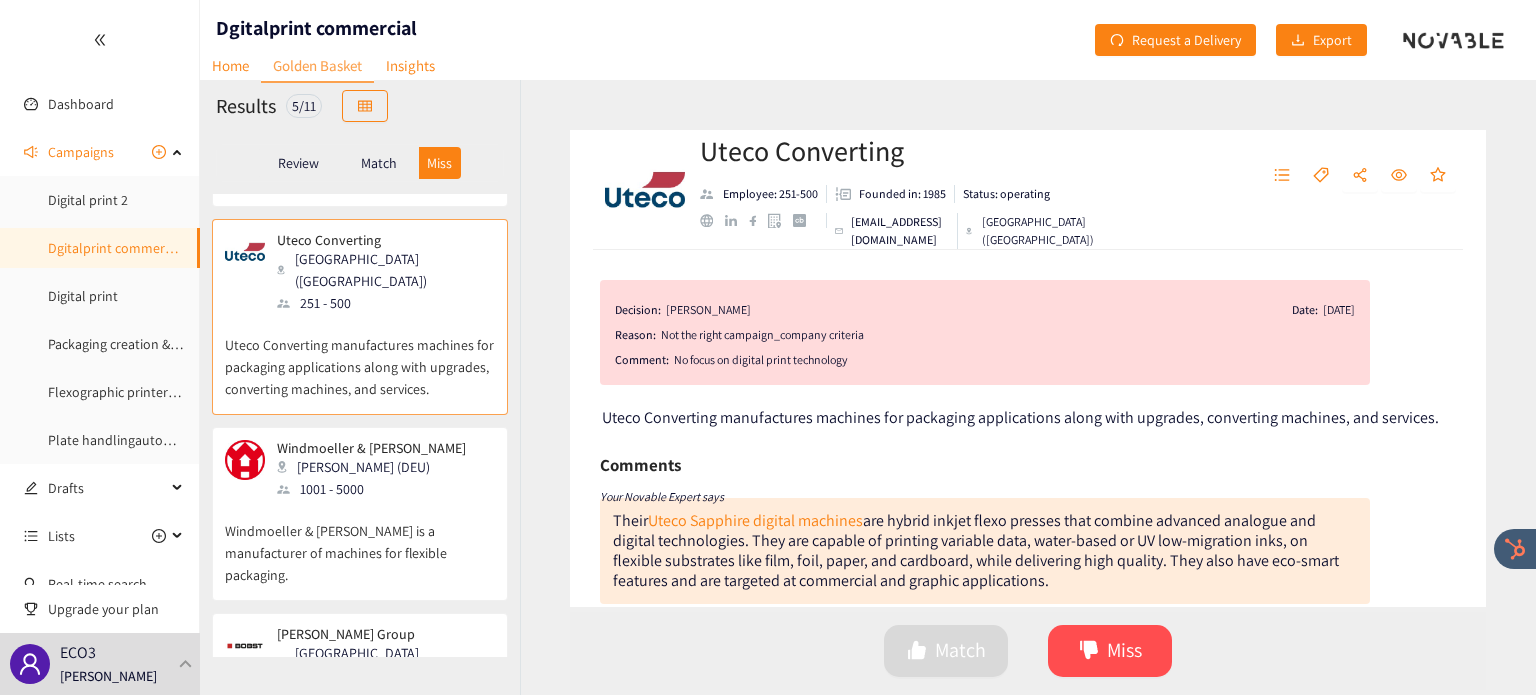 scroll, scrollTop: 170, scrollLeft: 0, axis: vertical 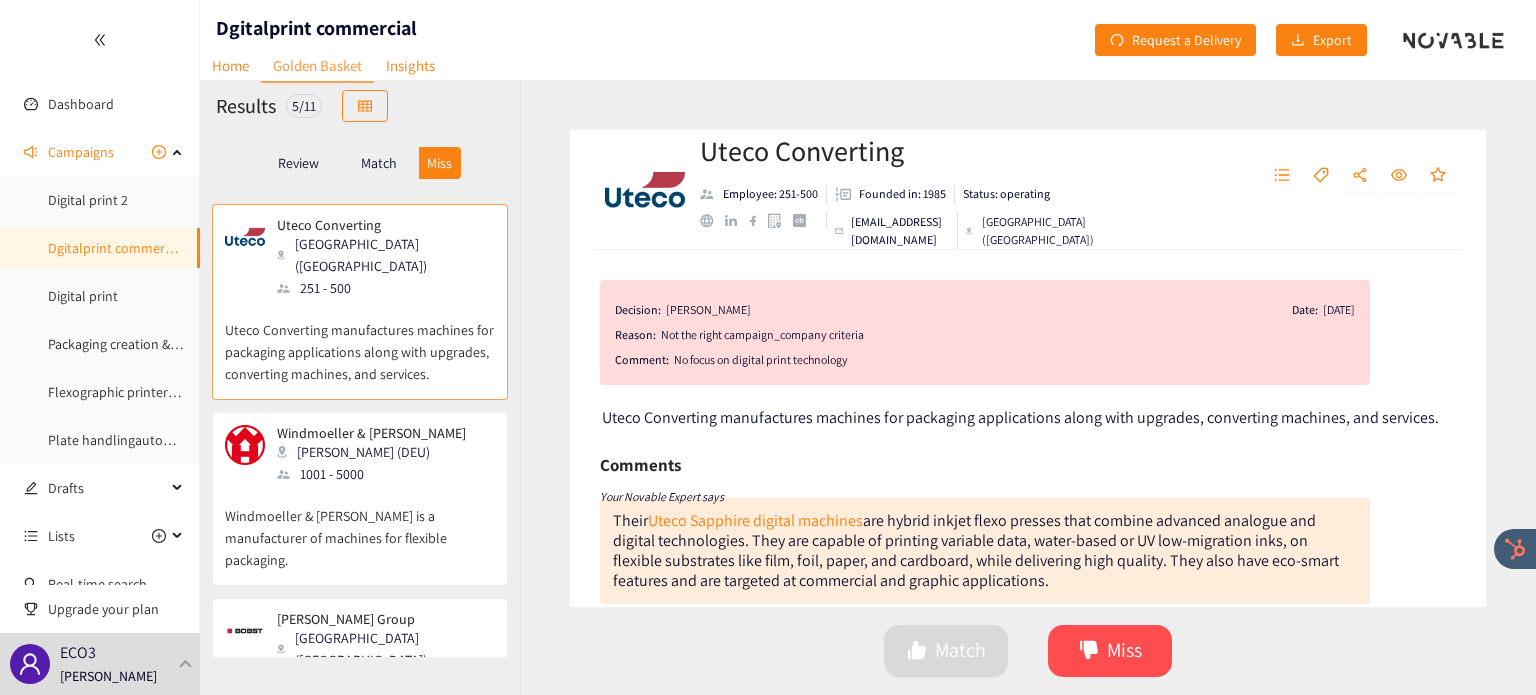 click on "[PERSON_NAME] (DEU)" at bounding box center (377, 452) 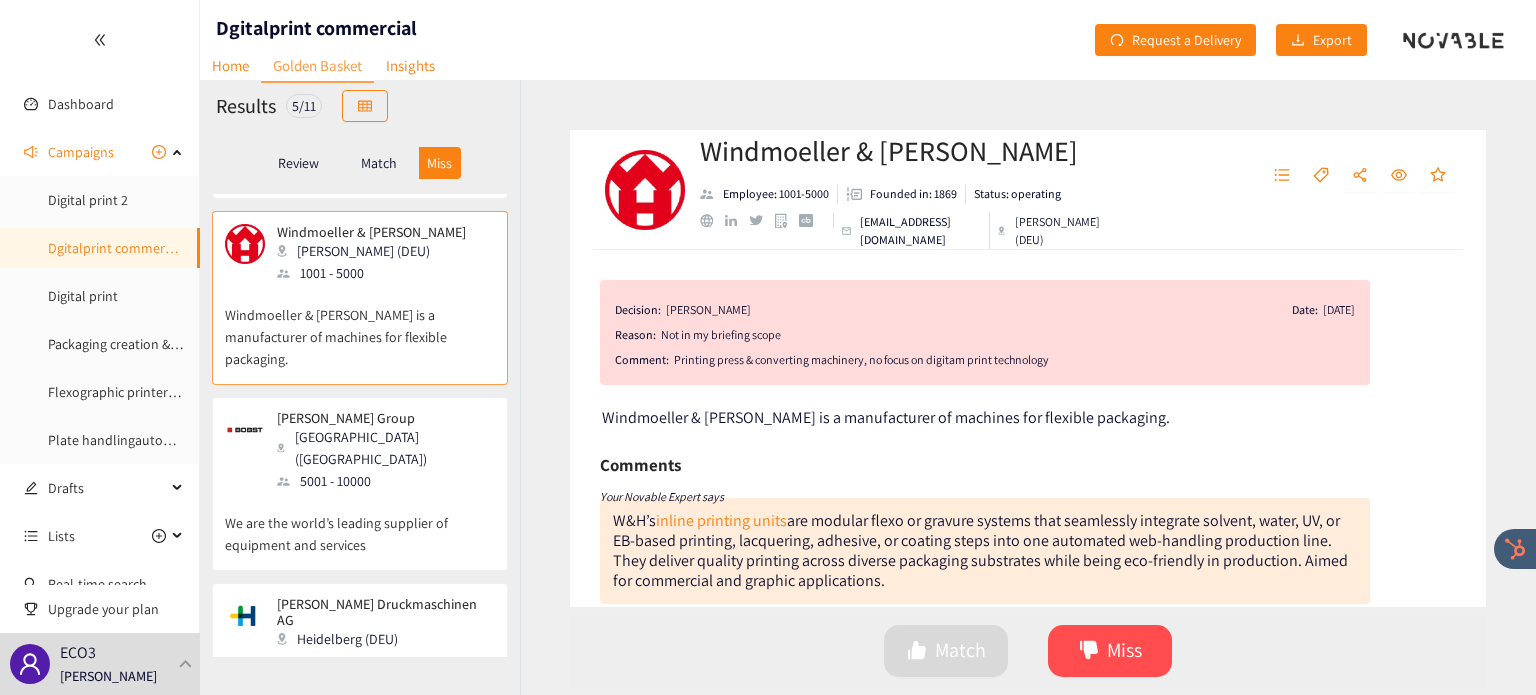 scroll, scrollTop: 370, scrollLeft: 0, axis: vertical 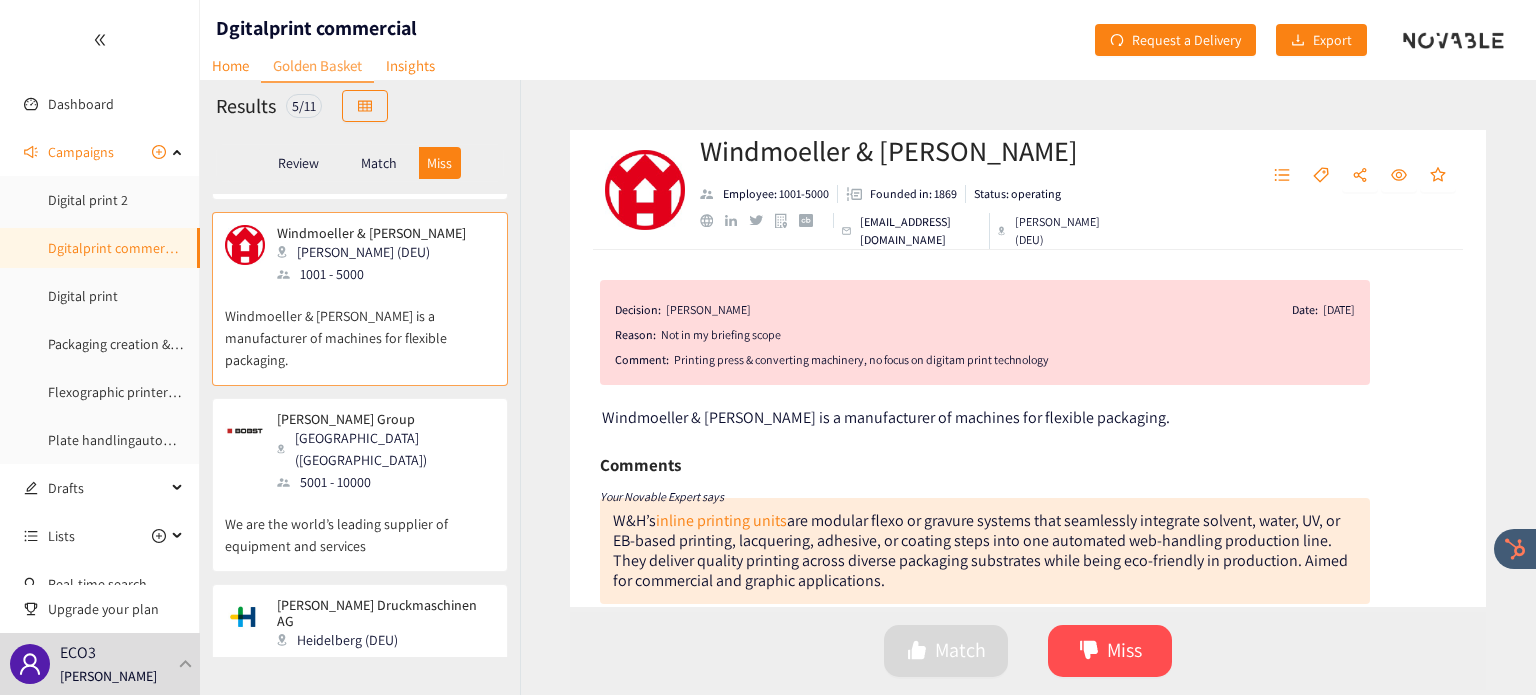 click on "We are the world’s leading supplier of equipment and services" at bounding box center [360, 525] 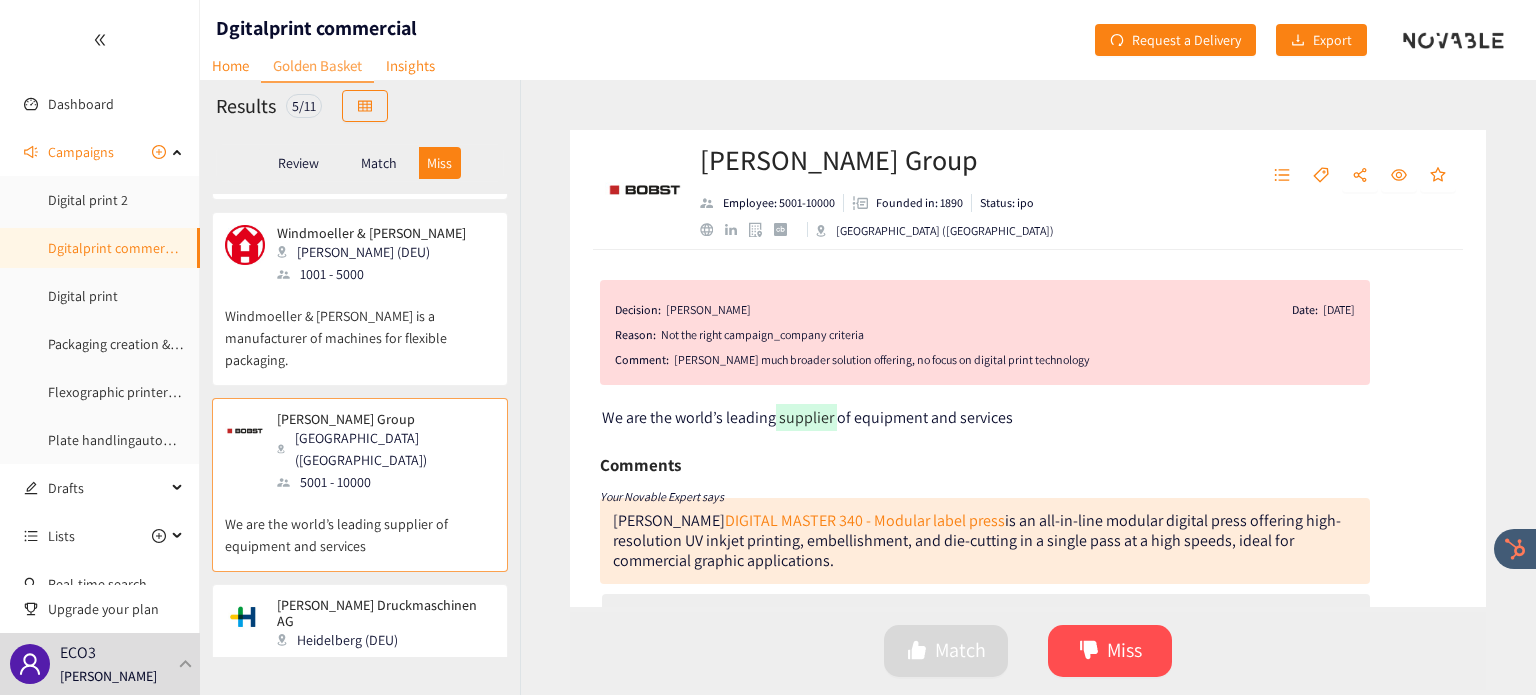 scroll, scrollTop: 414, scrollLeft: 0, axis: vertical 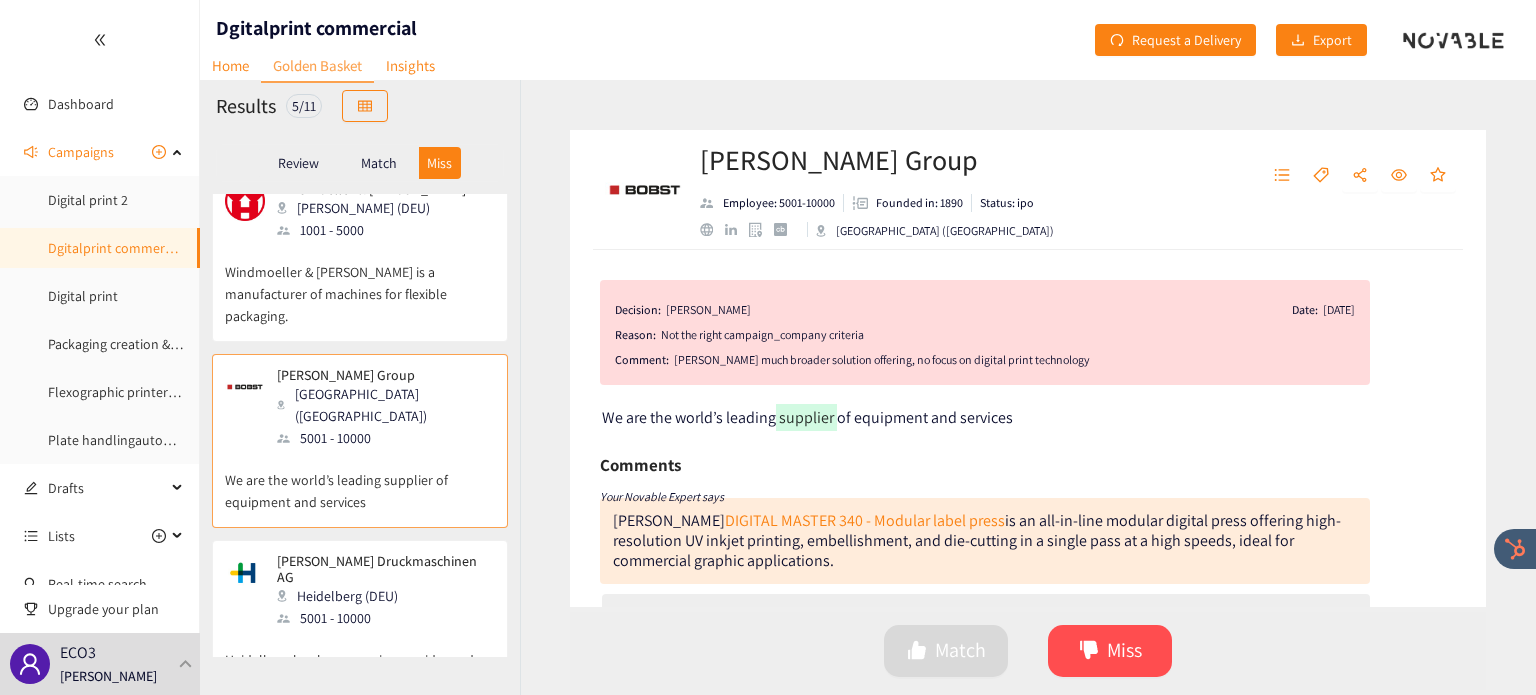 click on "5001 - 10000" at bounding box center [385, 618] 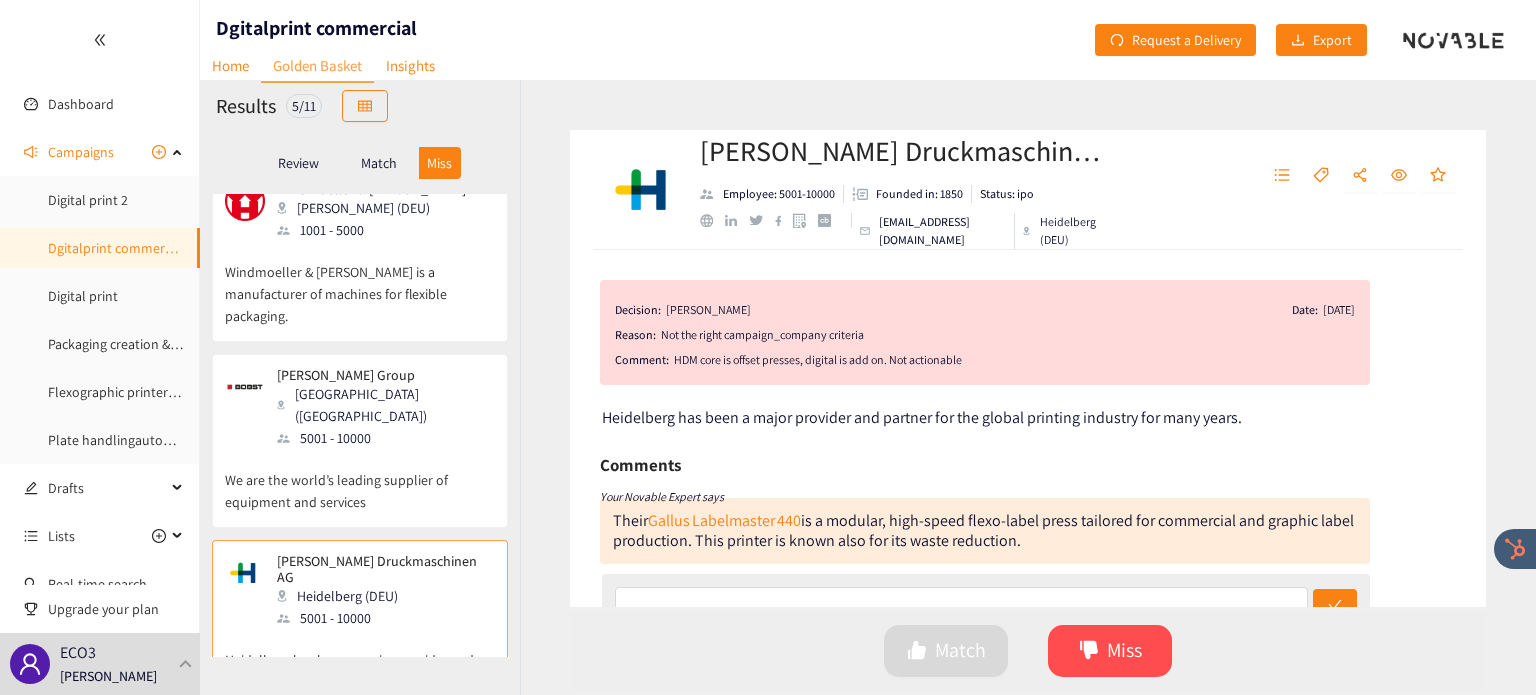 scroll, scrollTop: 0, scrollLeft: 0, axis: both 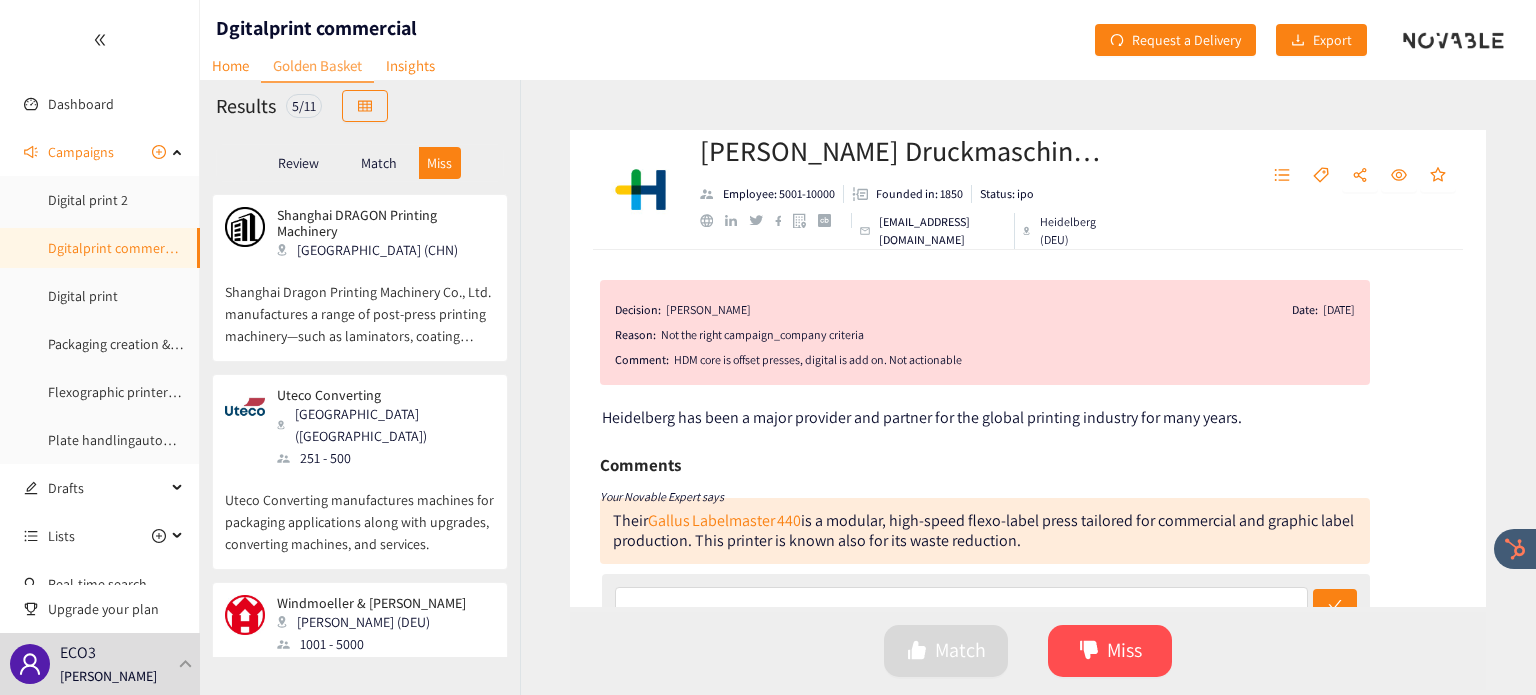 click on "Review" at bounding box center (299, 163) 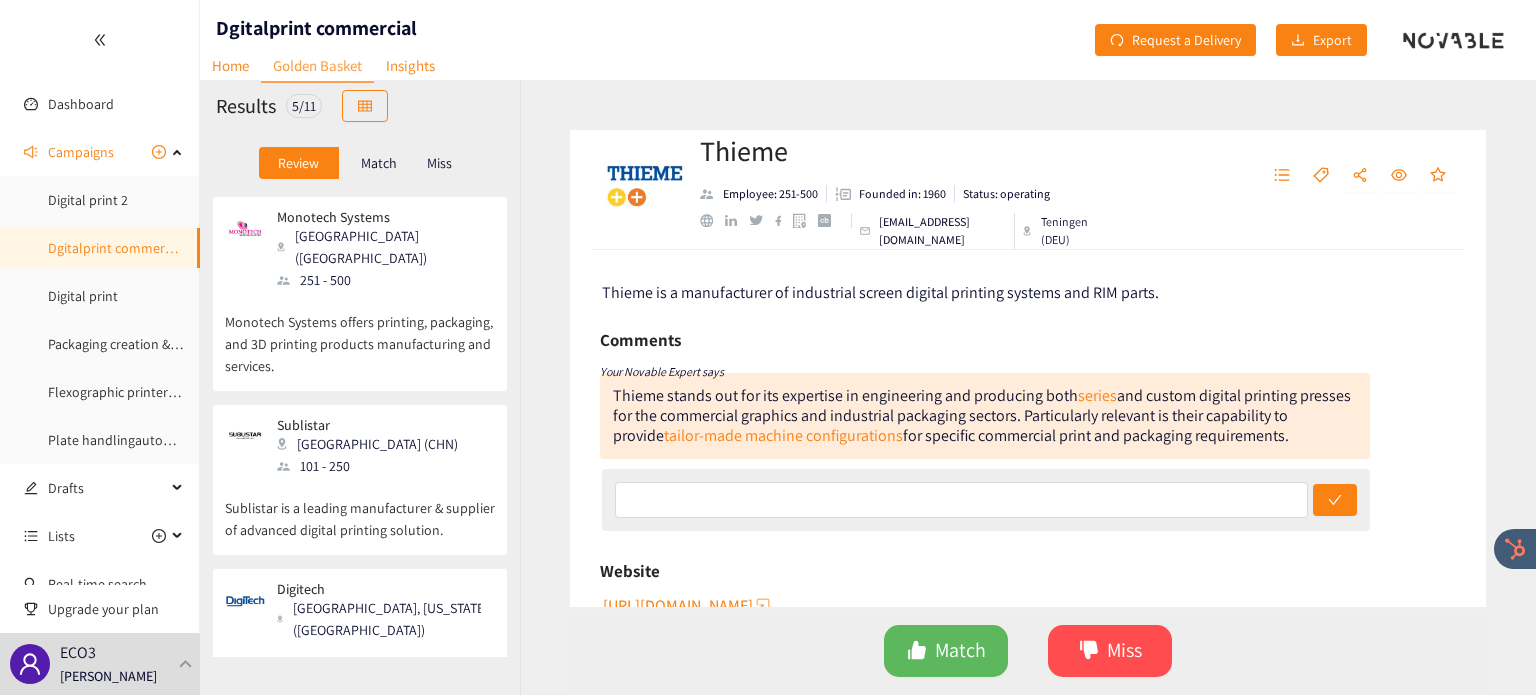 scroll, scrollTop: 400, scrollLeft: 0, axis: vertical 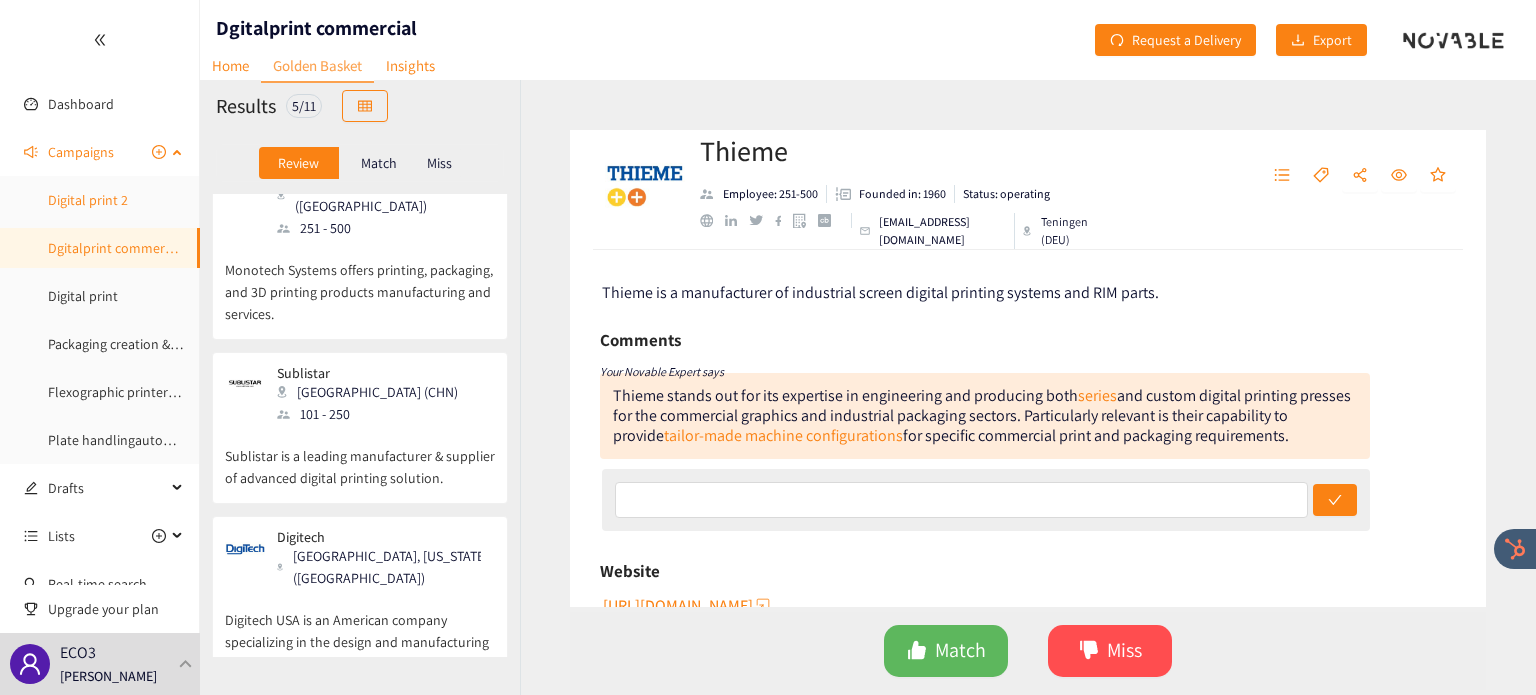 click on "Digital print 2" at bounding box center (88, 200) 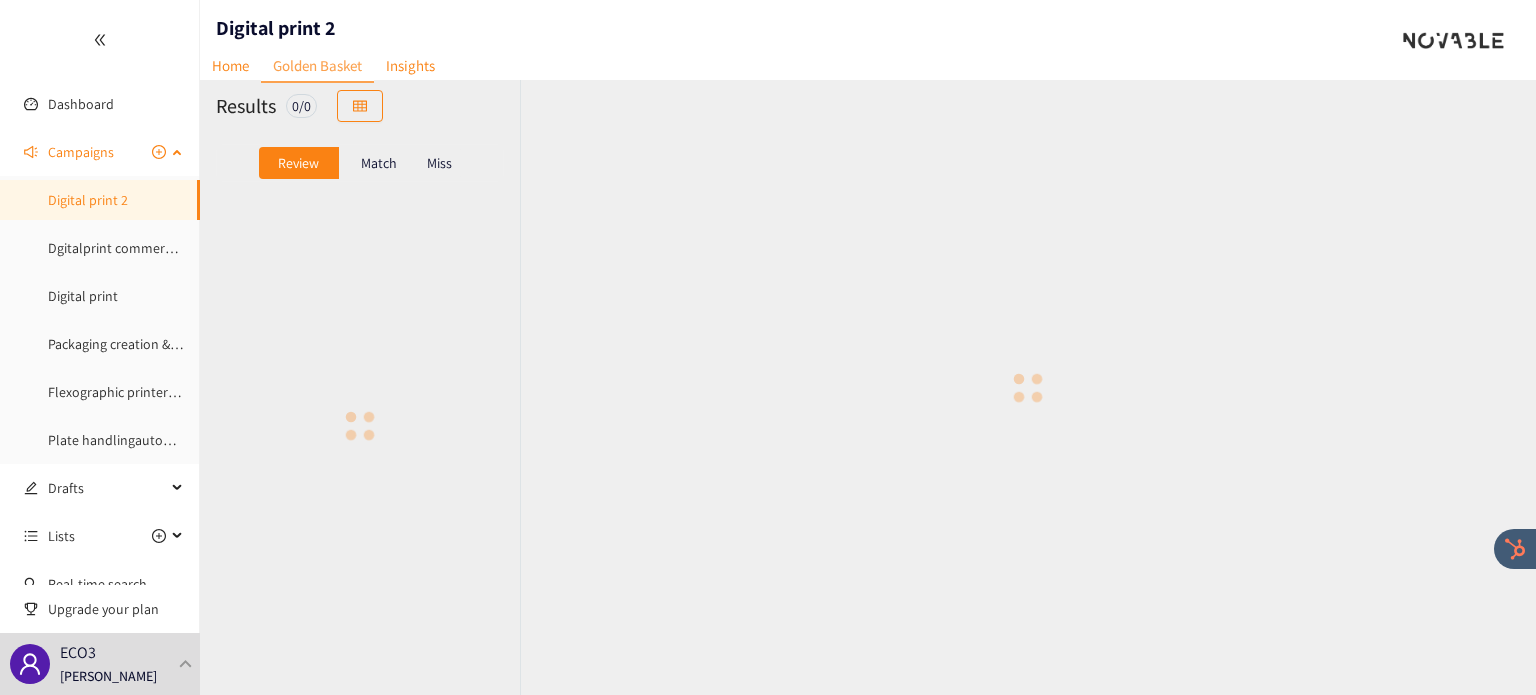 scroll, scrollTop: 0, scrollLeft: 0, axis: both 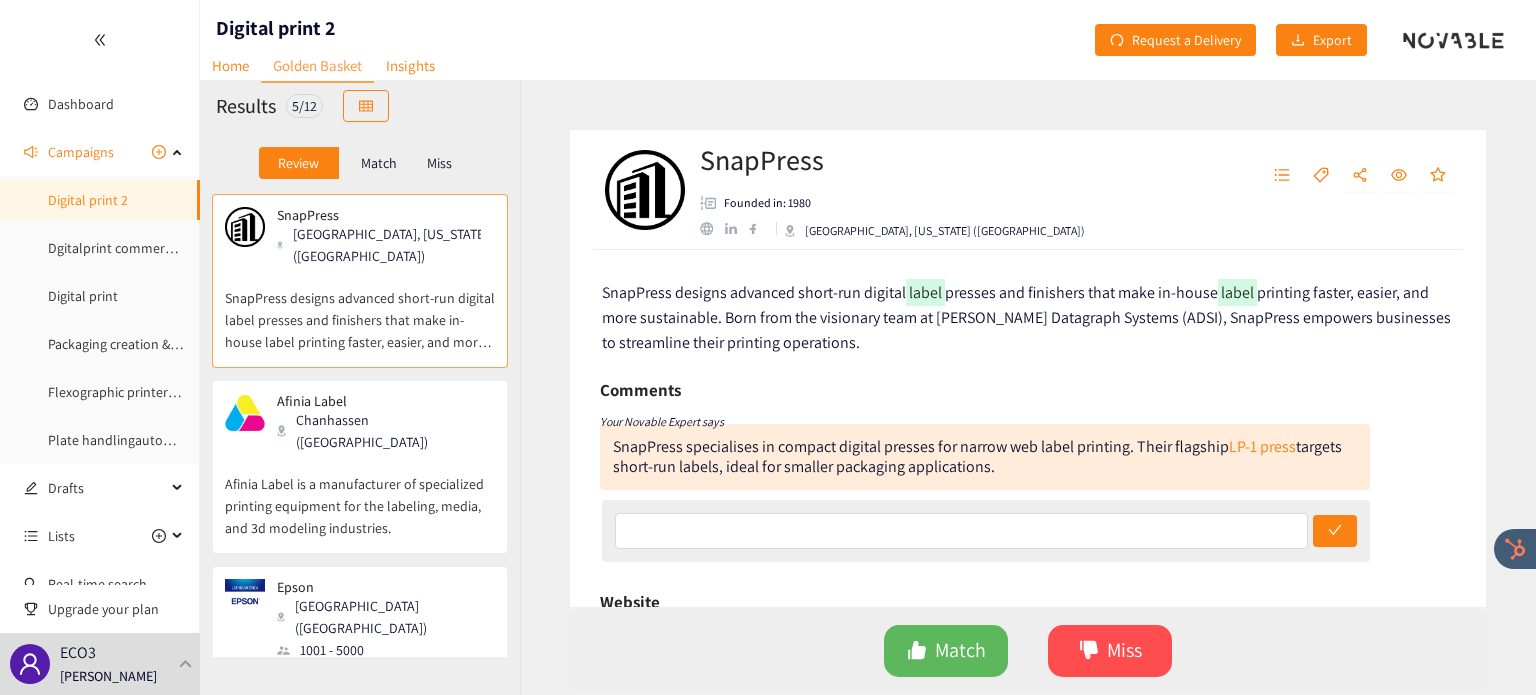 click on "Match" at bounding box center [379, 163] 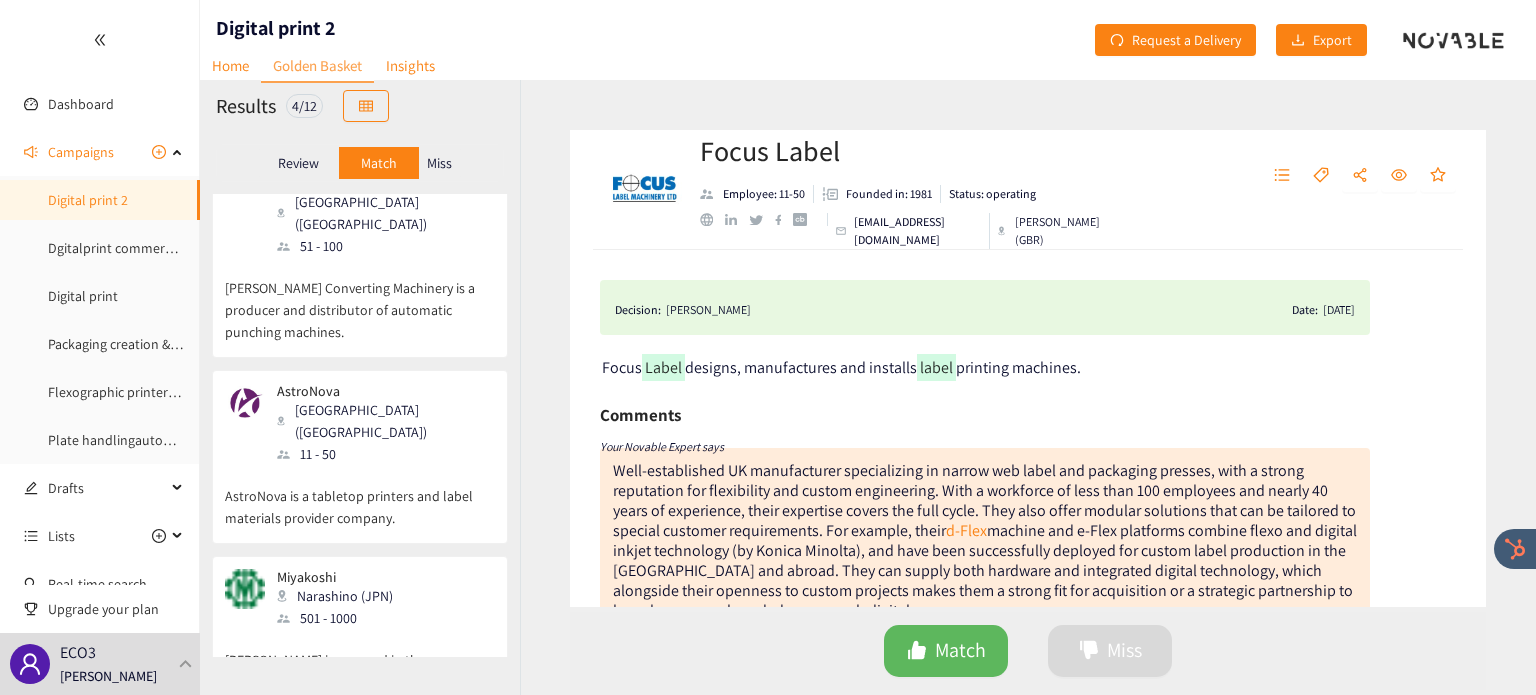 scroll, scrollTop: 212, scrollLeft: 0, axis: vertical 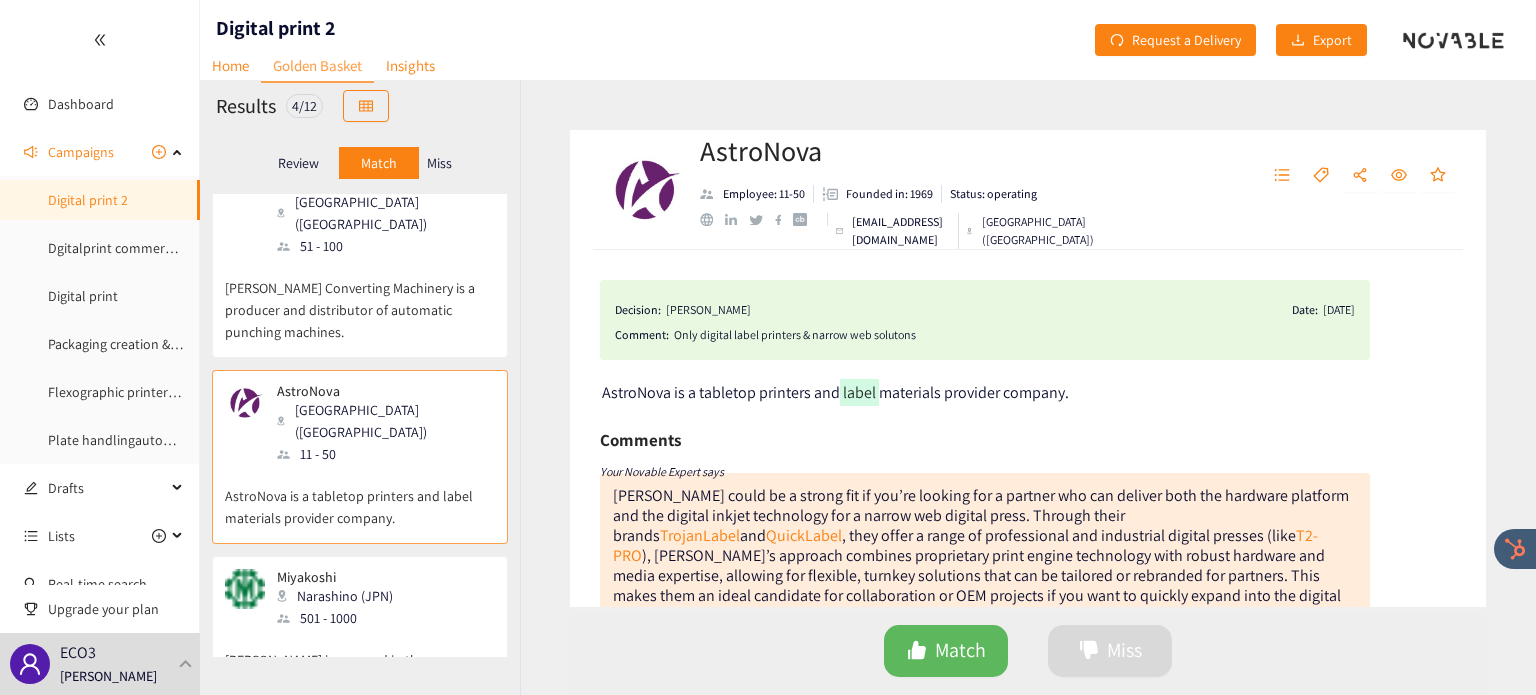 click on "[PERSON_NAME] is engaged in the manufacturing and sale of printing machines." at bounding box center (360, 661) 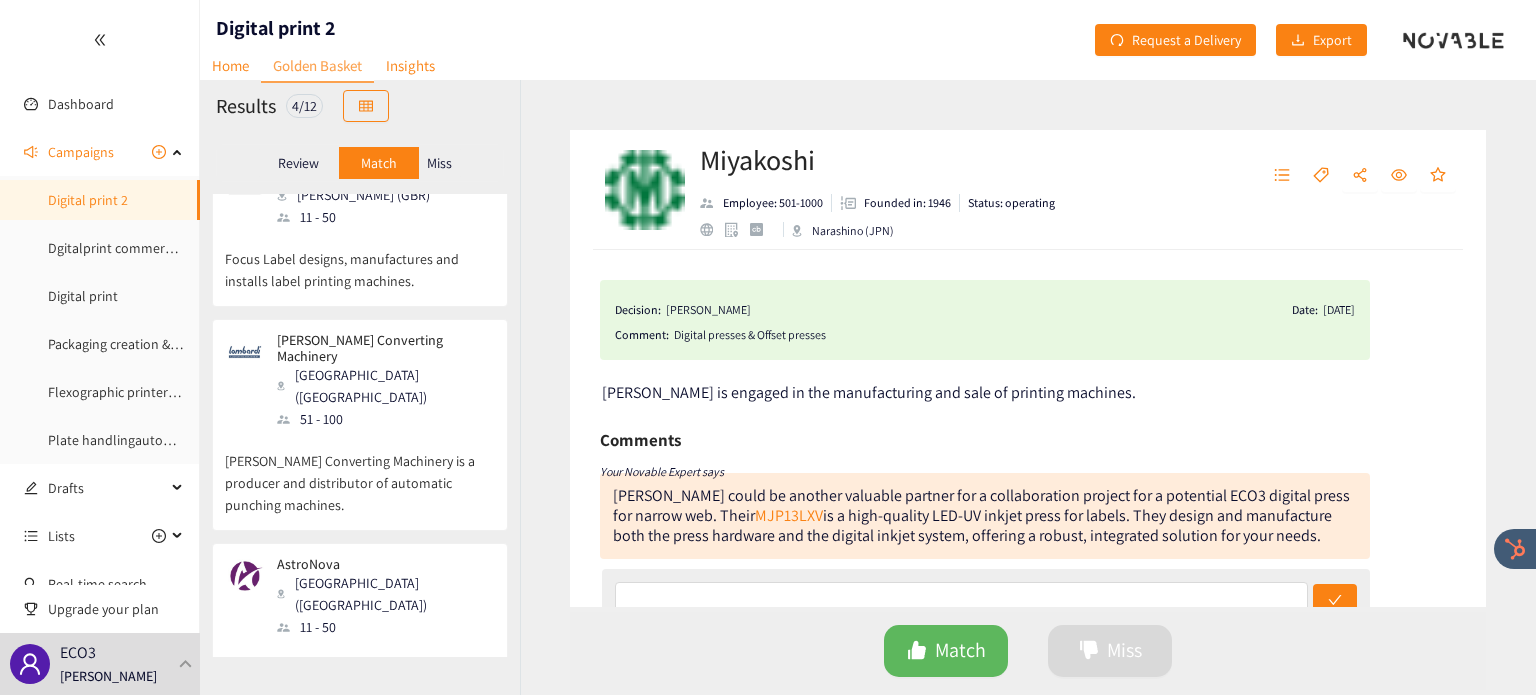 scroll, scrollTop: 0, scrollLeft: 0, axis: both 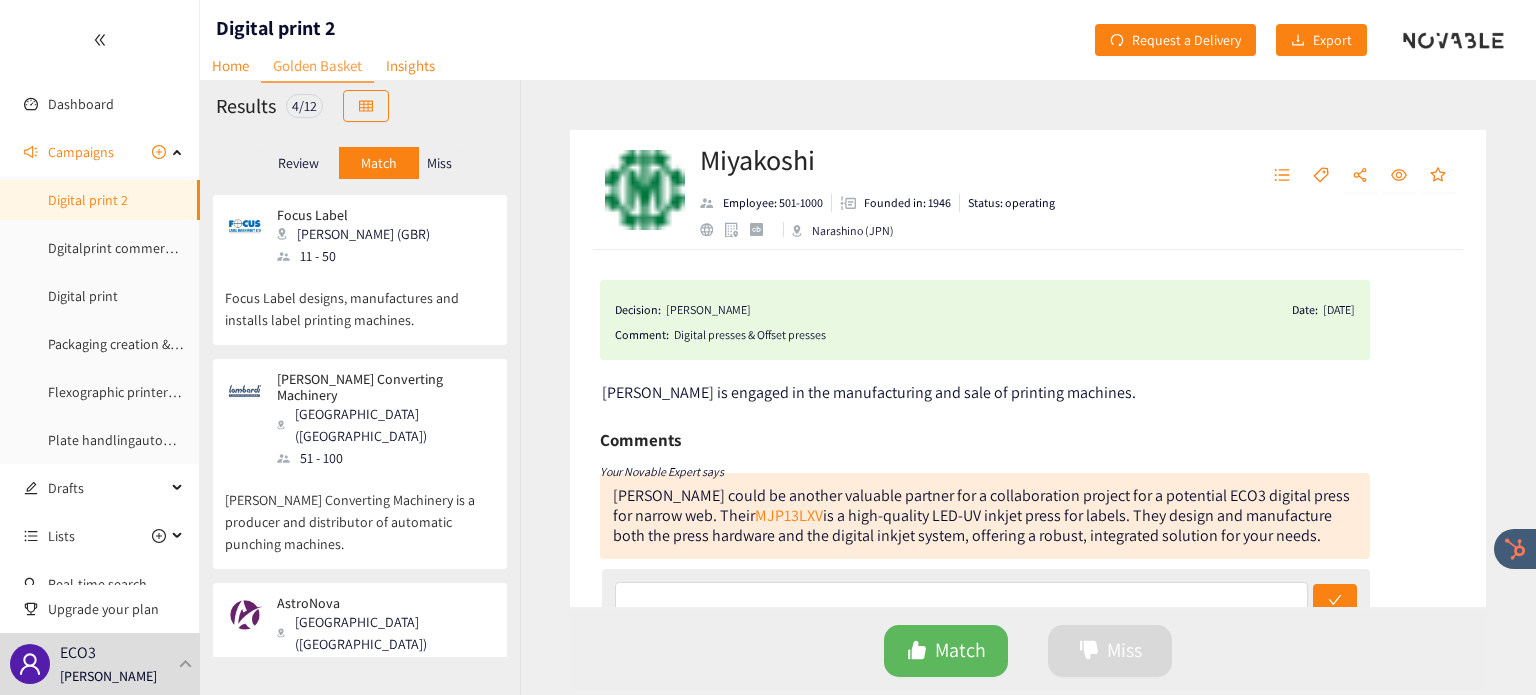 click on "[PERSON_NAME] Converting Machinery is a producer and distributor of automatic punching machines." at bounding box center (360, 512) 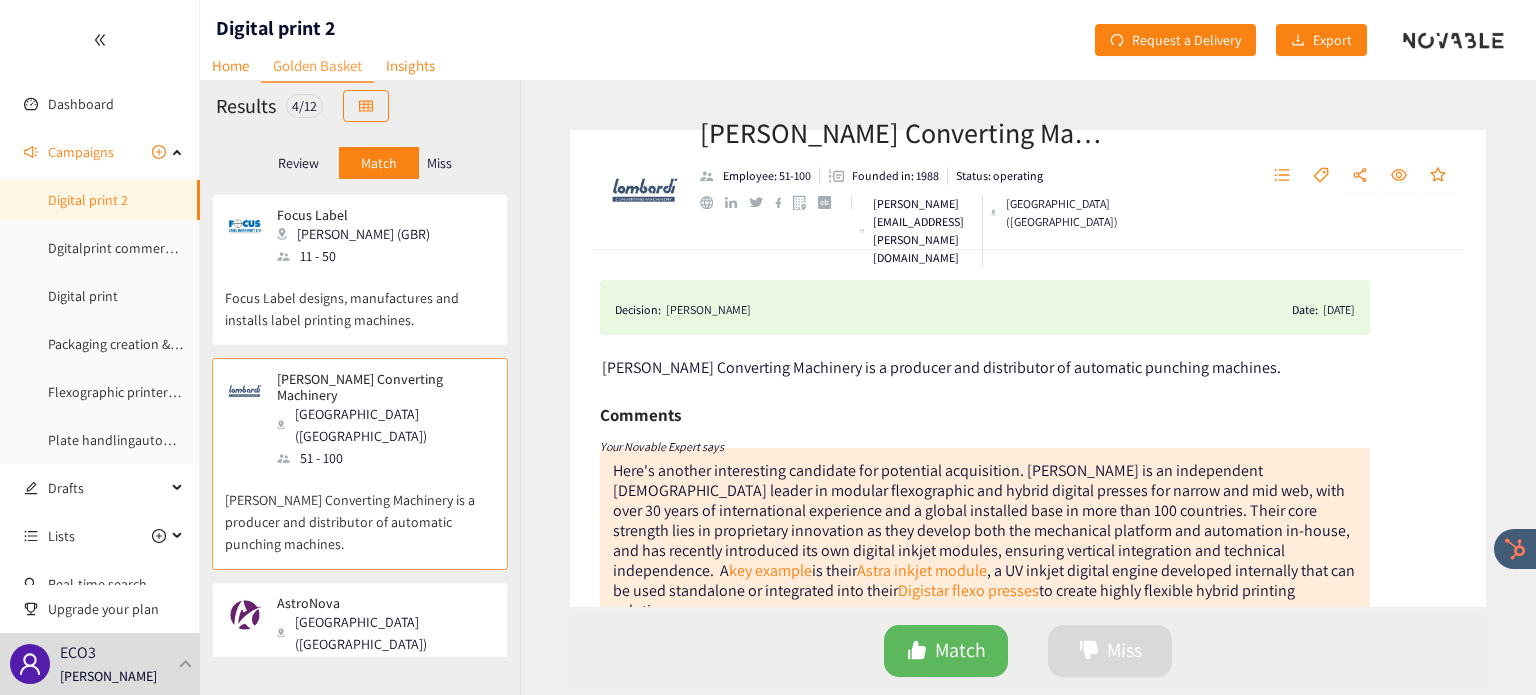click on "Miss" at bounding box center (440, 163) 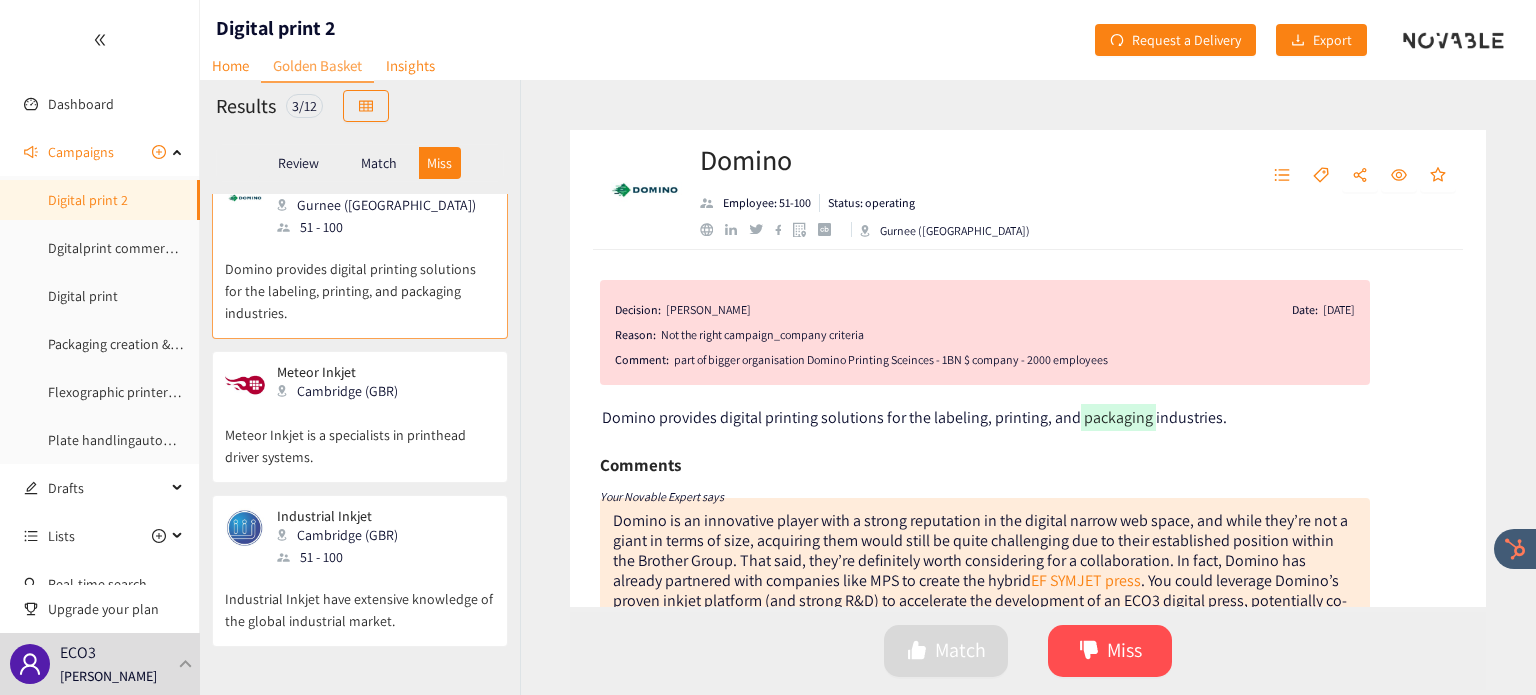 scroll, scrollTop: 0, scrollLeft: 0, axis: both 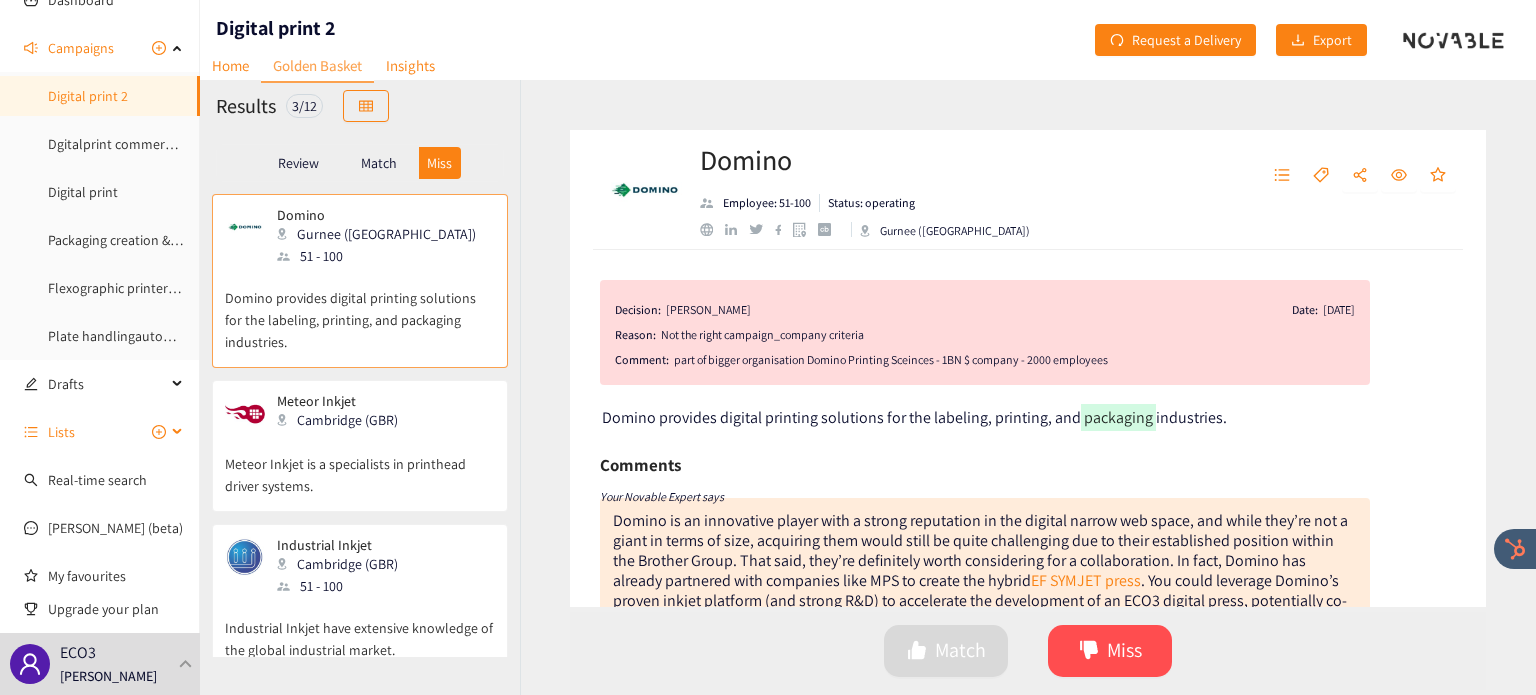 click on "Lists" at bounding box center [107, 432] 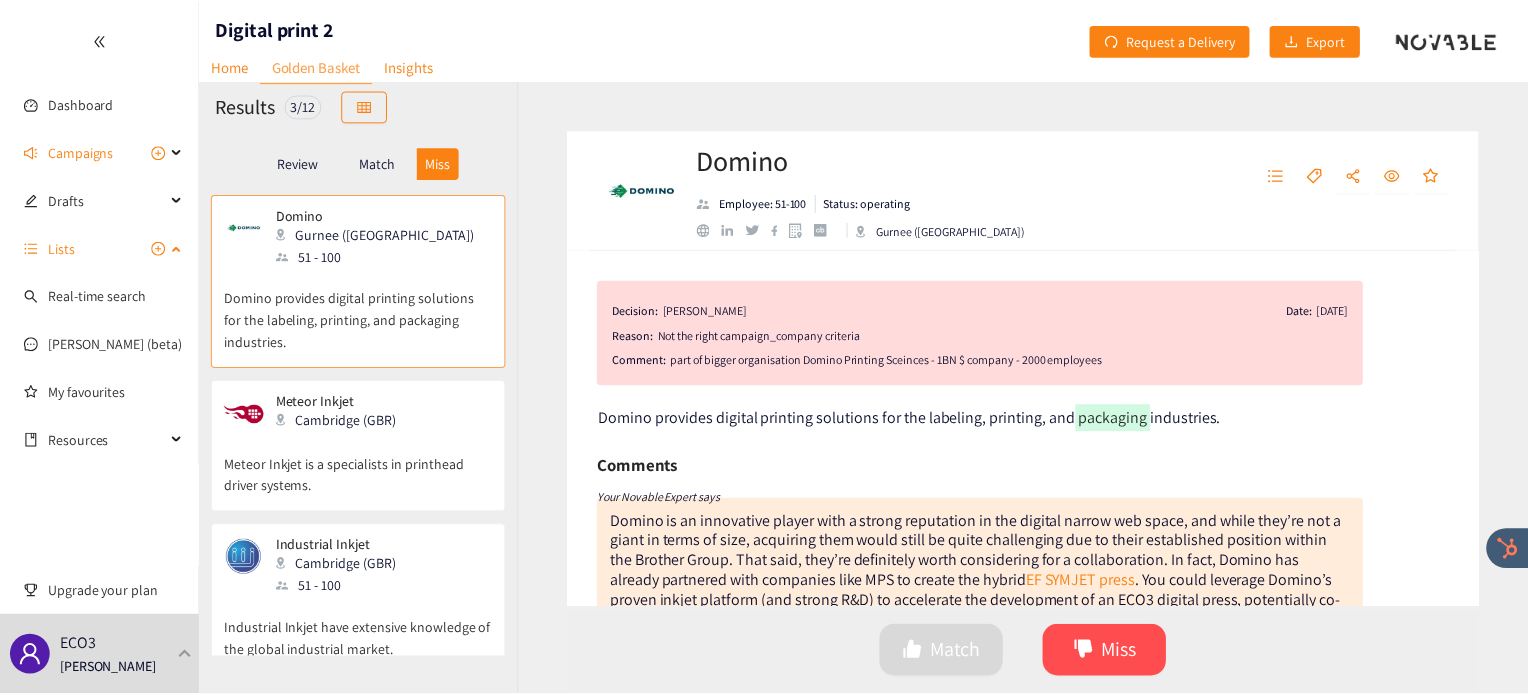 scroll, scrollTop: 0, scrollLeft: 0, axis: both 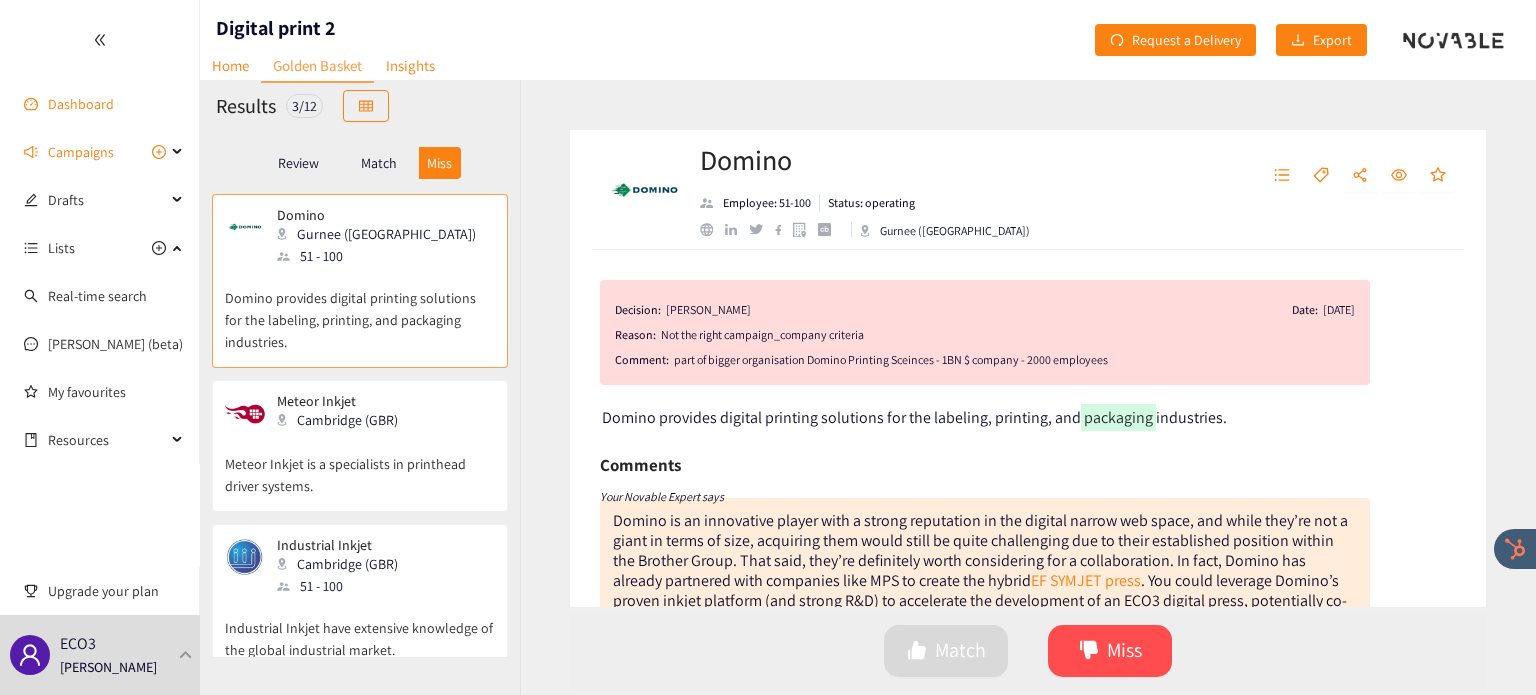 click on "Dashboard" at bounding box center [81, 104] 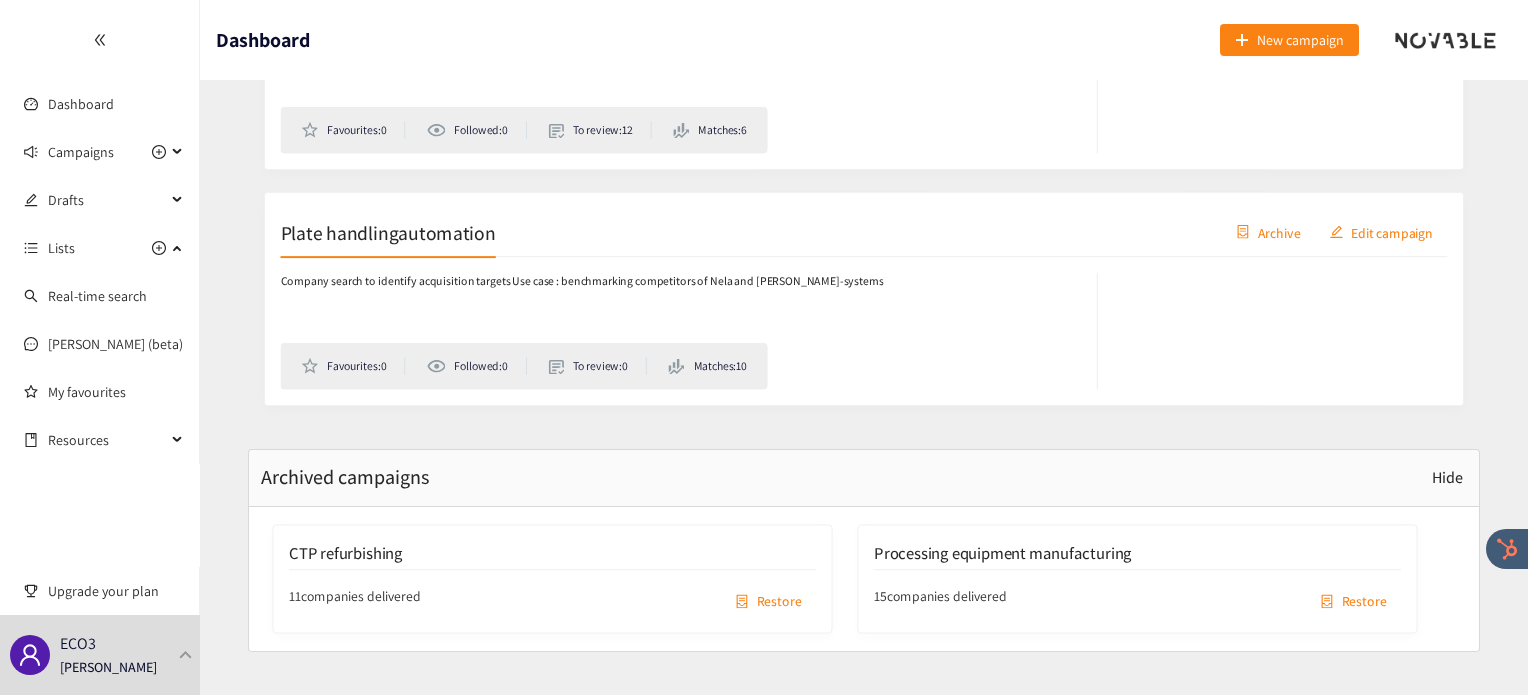 scroll, scrollTop: 1423, scrollLeft: 0, axis: vertical 